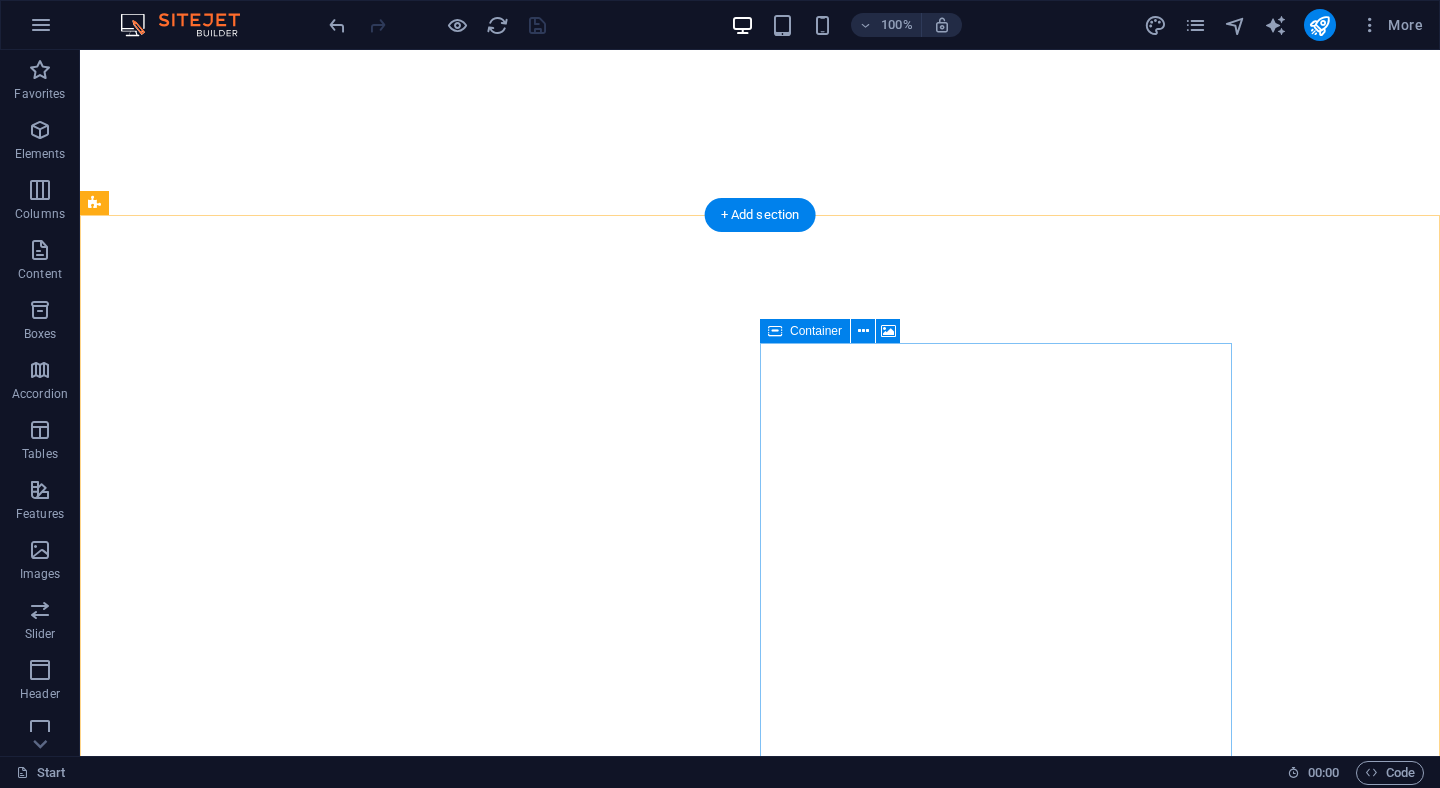 scroll, scrollTop: 0, scrollLeft: 0, axis: both 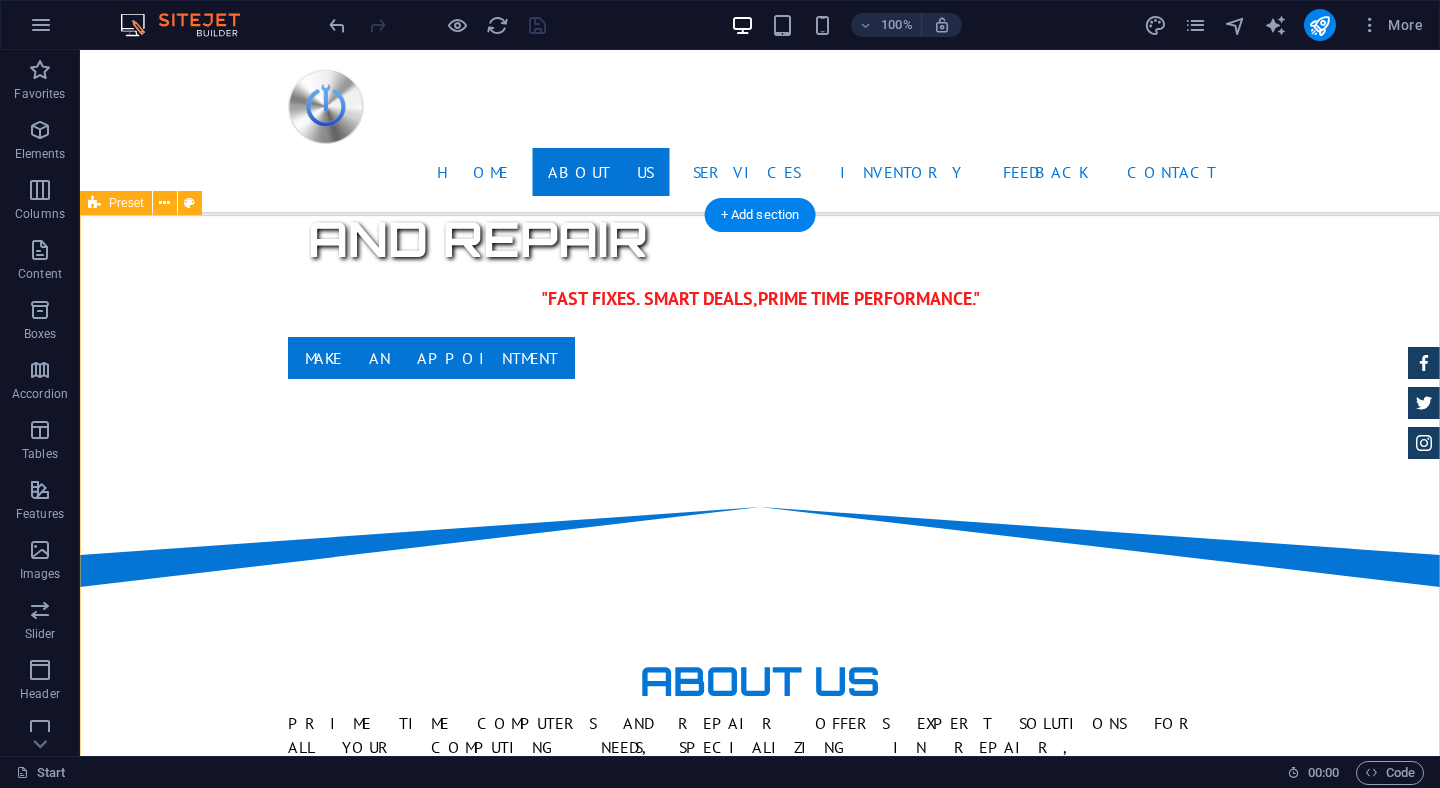 click on "Custom Built Computers Unleash Peak Performance with Our Custom-Built Gaming PCs Our custom-built gaming computers are engineered for elite performance, built from the ground up with cutting-edge components and precision craftsmanship. Every build is hand-assembled and stress-tested to ensure maximum power, reliability, and speed — whether you’re chasing high FPS in competitive shooters, streaming at 4K, or diving into immersive open-world adventures. With the latest Intel and AMD processors, top-tier NVIDIA and Radeon graphics cards, ultra-fast NVMe SSDs, and advanced cooling solutions, our rigs are future-ready and VR-optimized. We don’t just assemble PCs — we tailor them to your exact needs and aesthetic, offering customizable RGB lighting, tempered glass cases, and cable management that’s as clean as the gameplay is smooth. This is next-level gaming. Built for performance. Designed for dominance. Drop content here or  Add elements  Paste clipboard" at bounding box center [760, 1907] 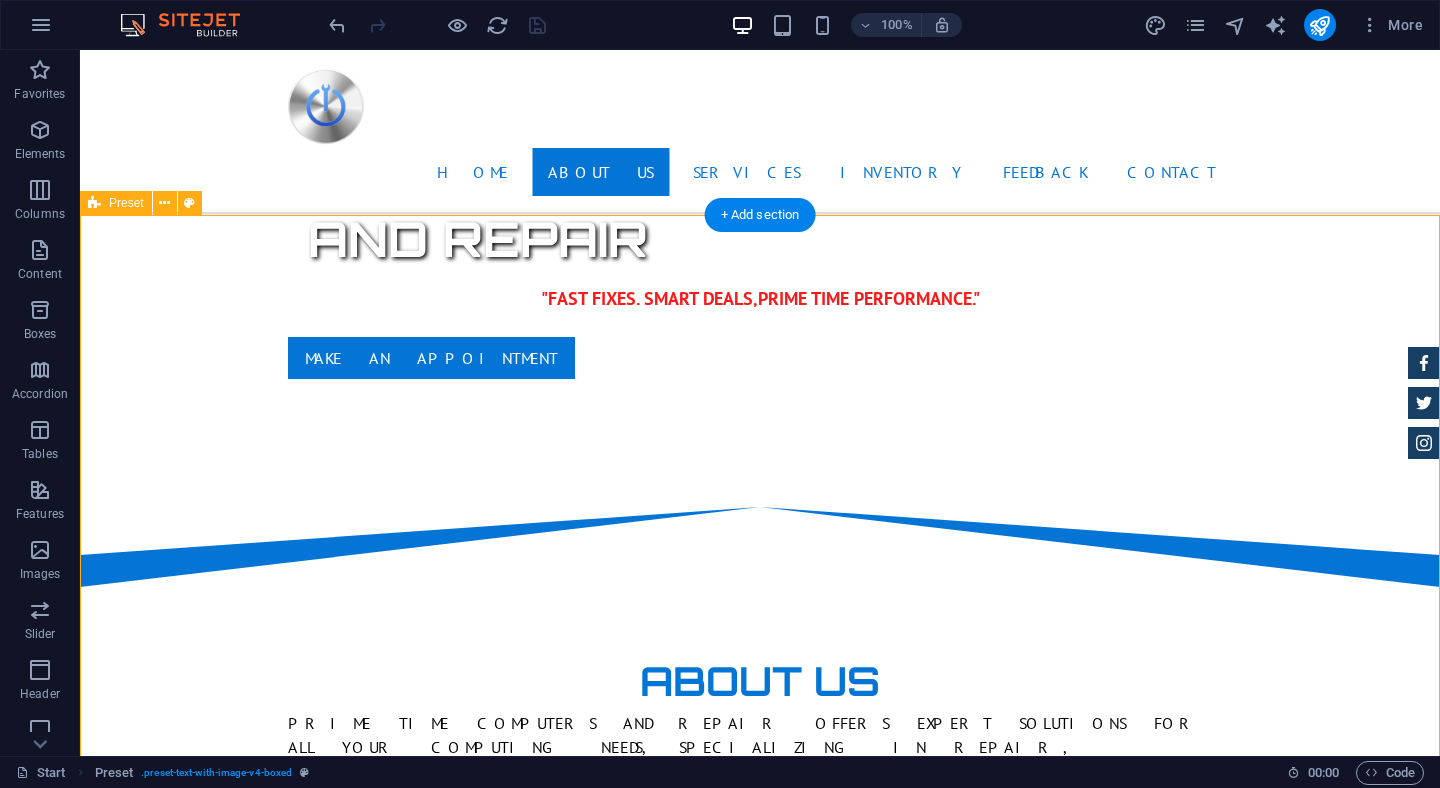 click on "Custom Built Computers Unleash Peak Performance with Our Custom-Built Gaming PCs Our custom-built gaming computers are engineered for elite performance, built from the ground up with cutting-edge components and precision craftsmanship. Every build is hand-assembled and stress-tested to ensure maximum power, reliability, and speed — whether you’re chasing high FPS in competitive shooters, streaming at 4K, or diving into immersive open-world adventures. With the latest Intel and AMD processors, top-tier NVIDIA and Radeon graphics cards, ultra-fast NVMe SSDs, and advanced cooling solutions, our rigs are future-ready and VR-optimized. We don’t just assemble PCs — we tailor them to your exact needs and aesthetic, offering customizable RGB lighting, tempered glass cases, and cable management that’s as clean as the gameplay is smooth. This is next-level gaming. Built for performance. Designed for dominance. Drop content here or  Add elements  Paste clipboard" at bounding box center [760, 1907] 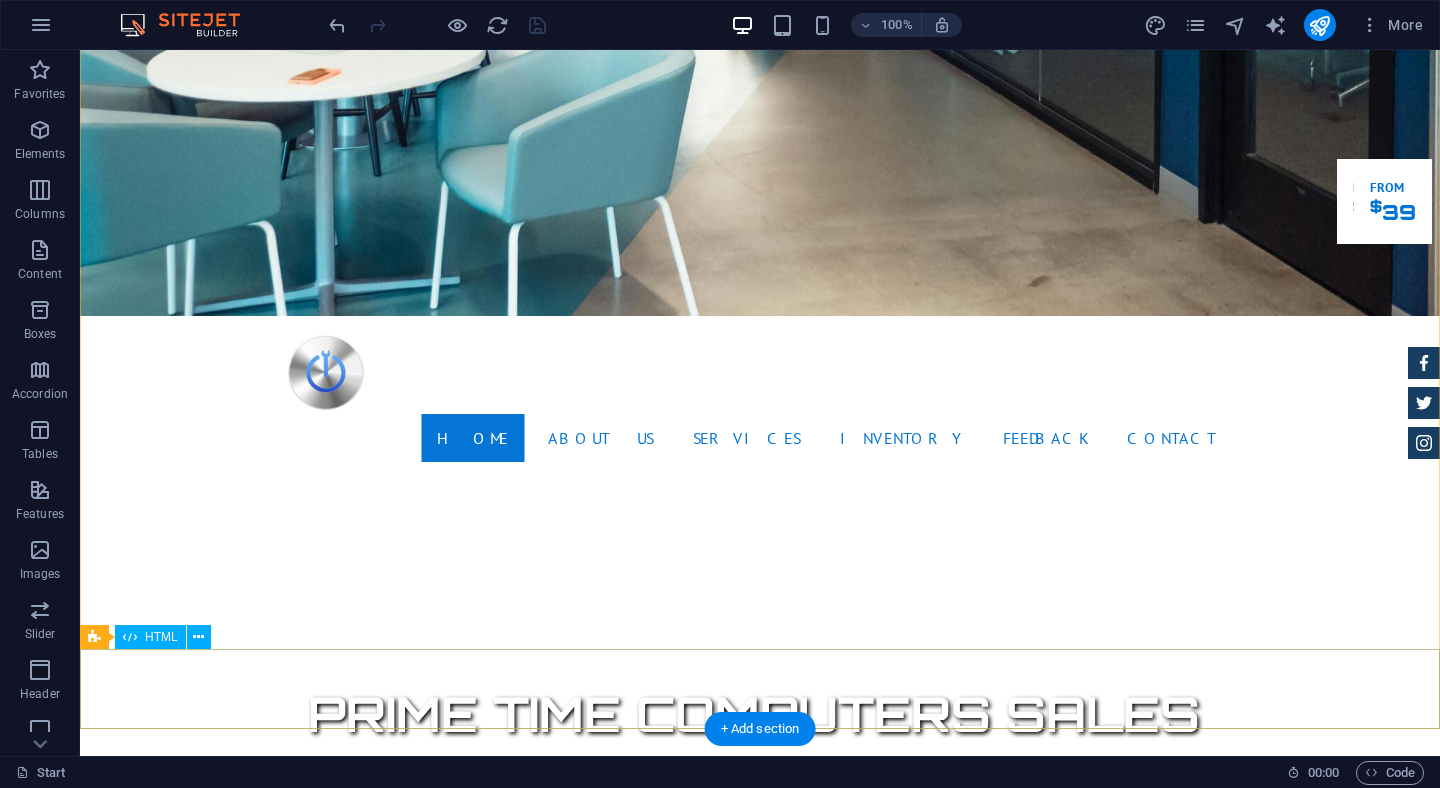 scroll, scrollTop: 0, scrollLeft: 0, axis: both 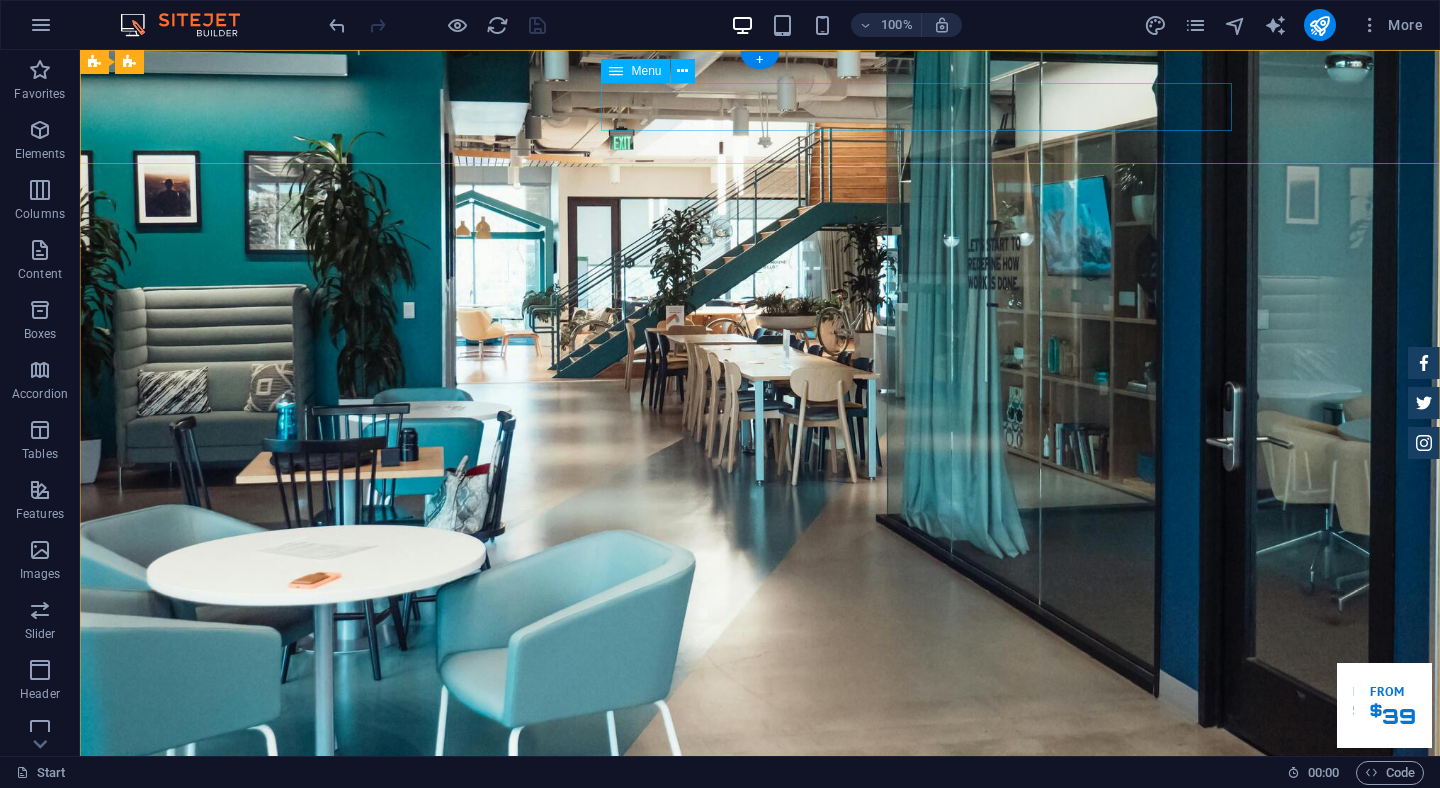 click on "Home About us Services Inventory Feedback Contact" at bounding box center (760, 942) 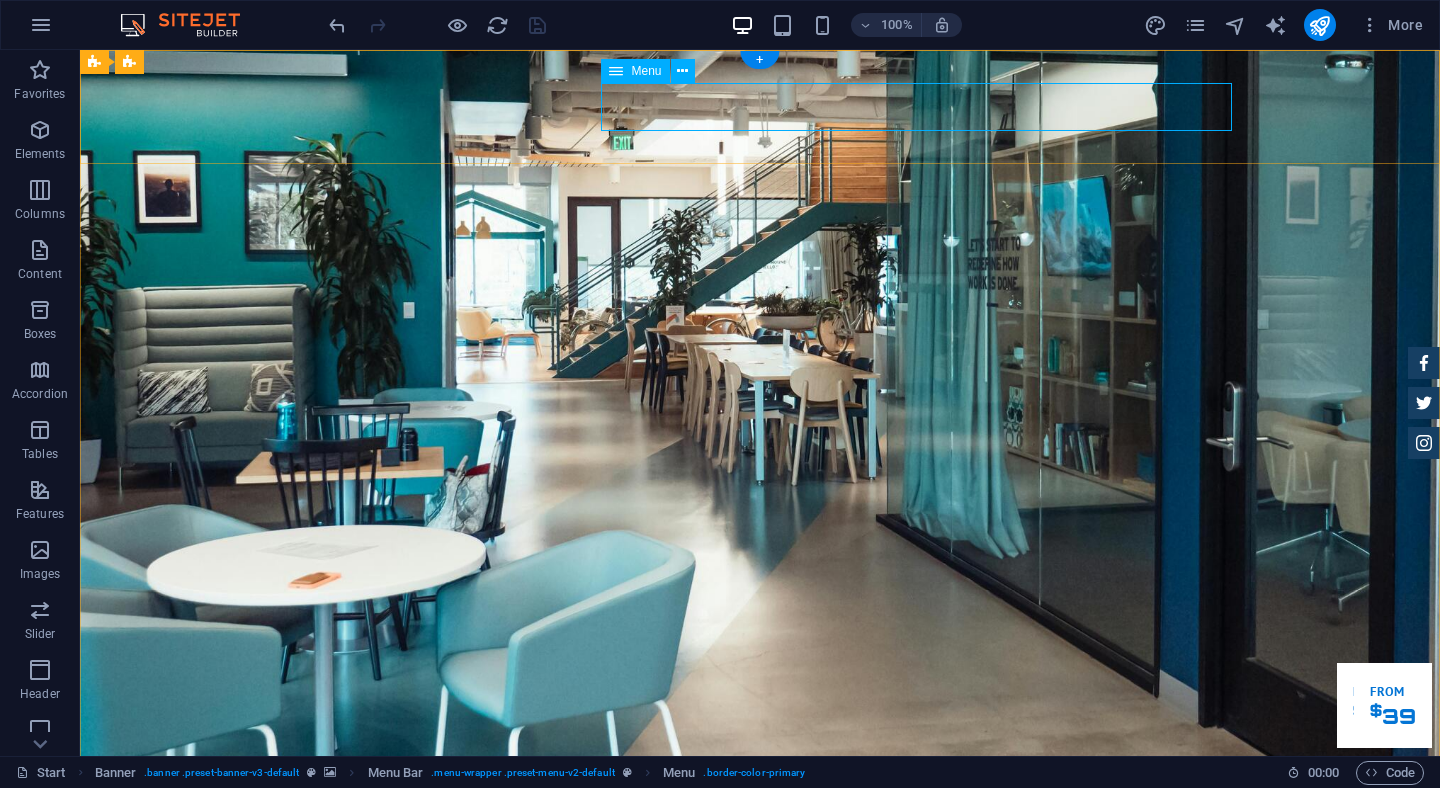 click on "Home About us Services Inventory Feedback Contact" at bounding box center (760, 942) 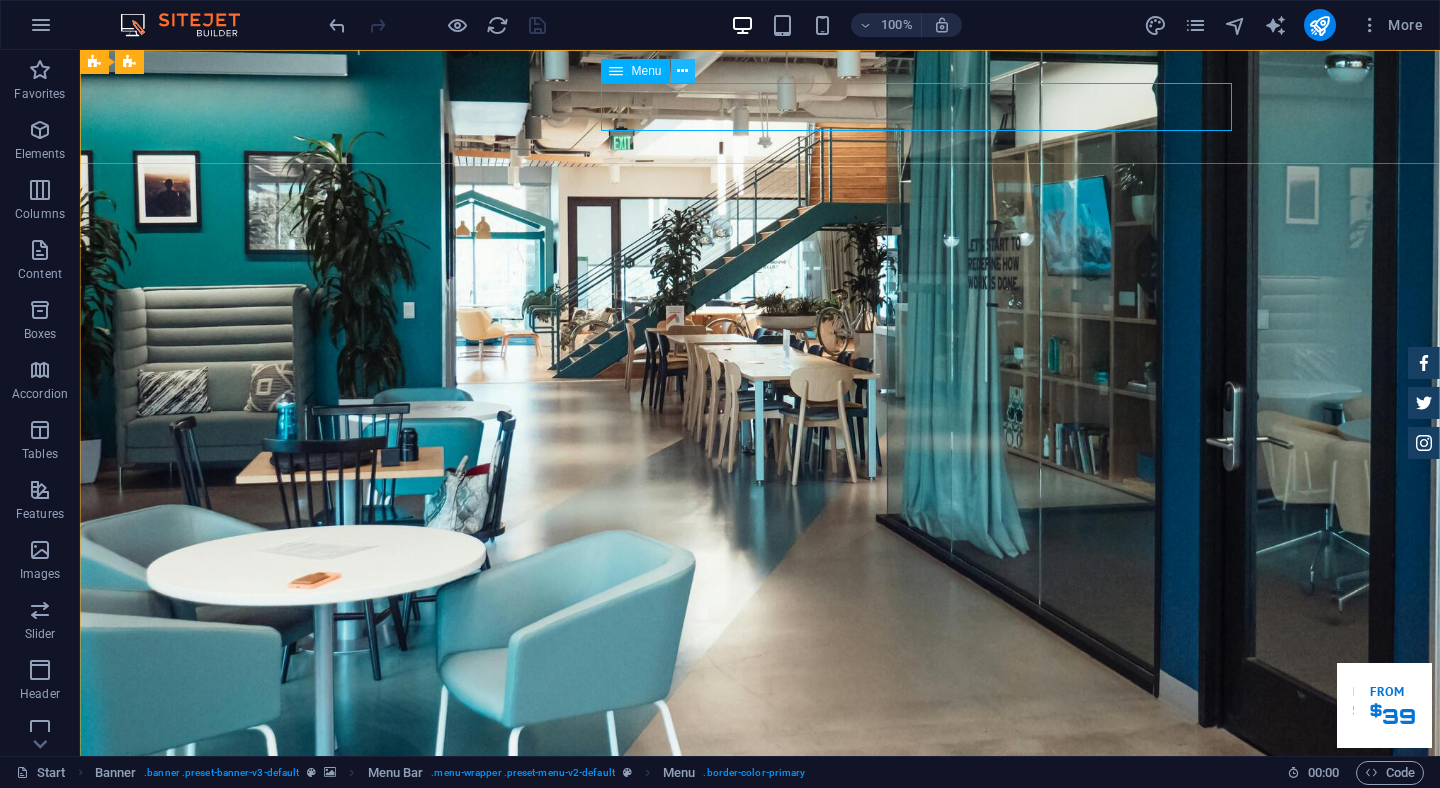click at bounding box center (682, 71) 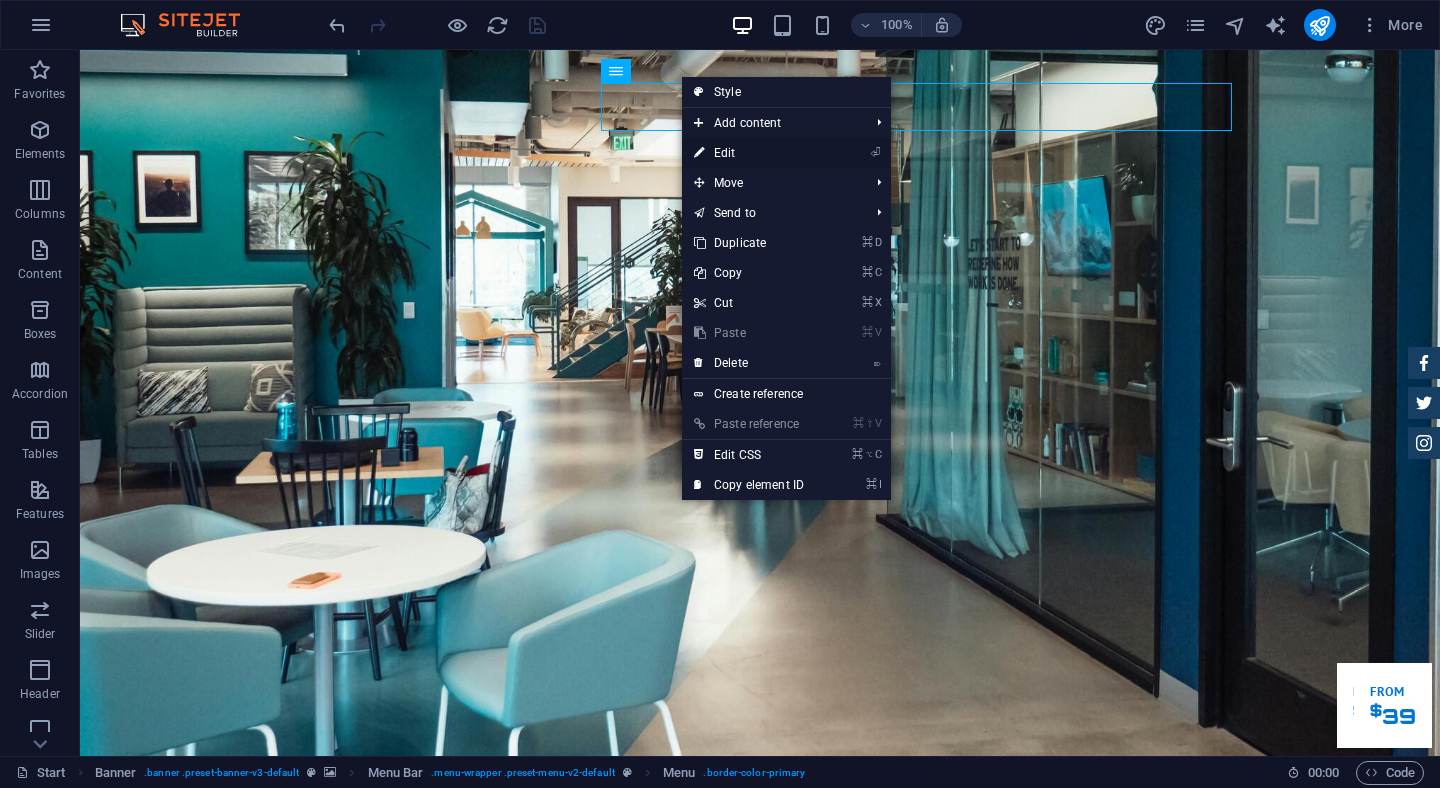 click on "⏎  Edit" at bounding box center (749, 153) 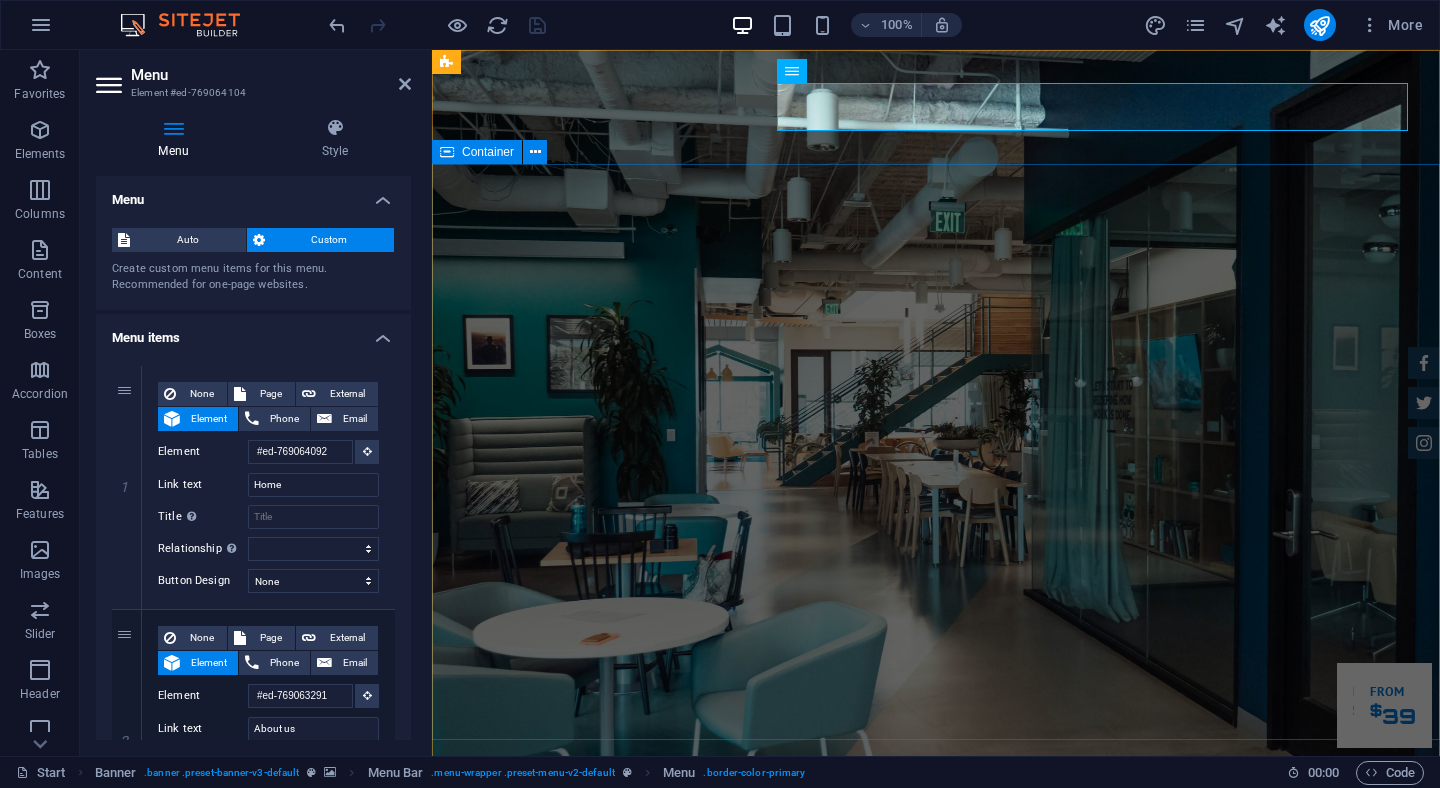 click on "Prime Time Computers Sales and Repair "Fast Fixes. Smart Deals, Prime Time Performance."   Make an appointment" at bounding box center (936, 1270) 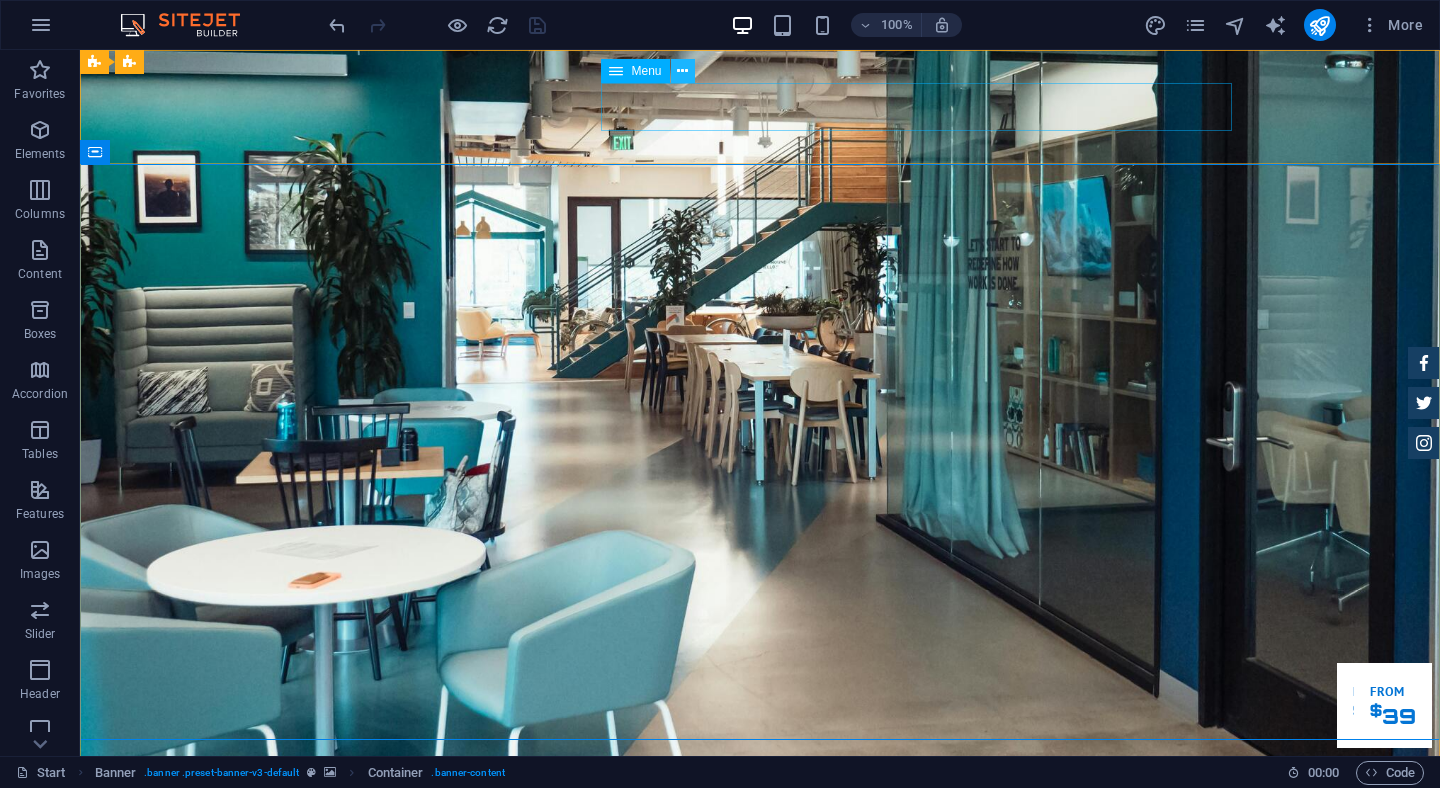 click at bounding box center (682, 71) 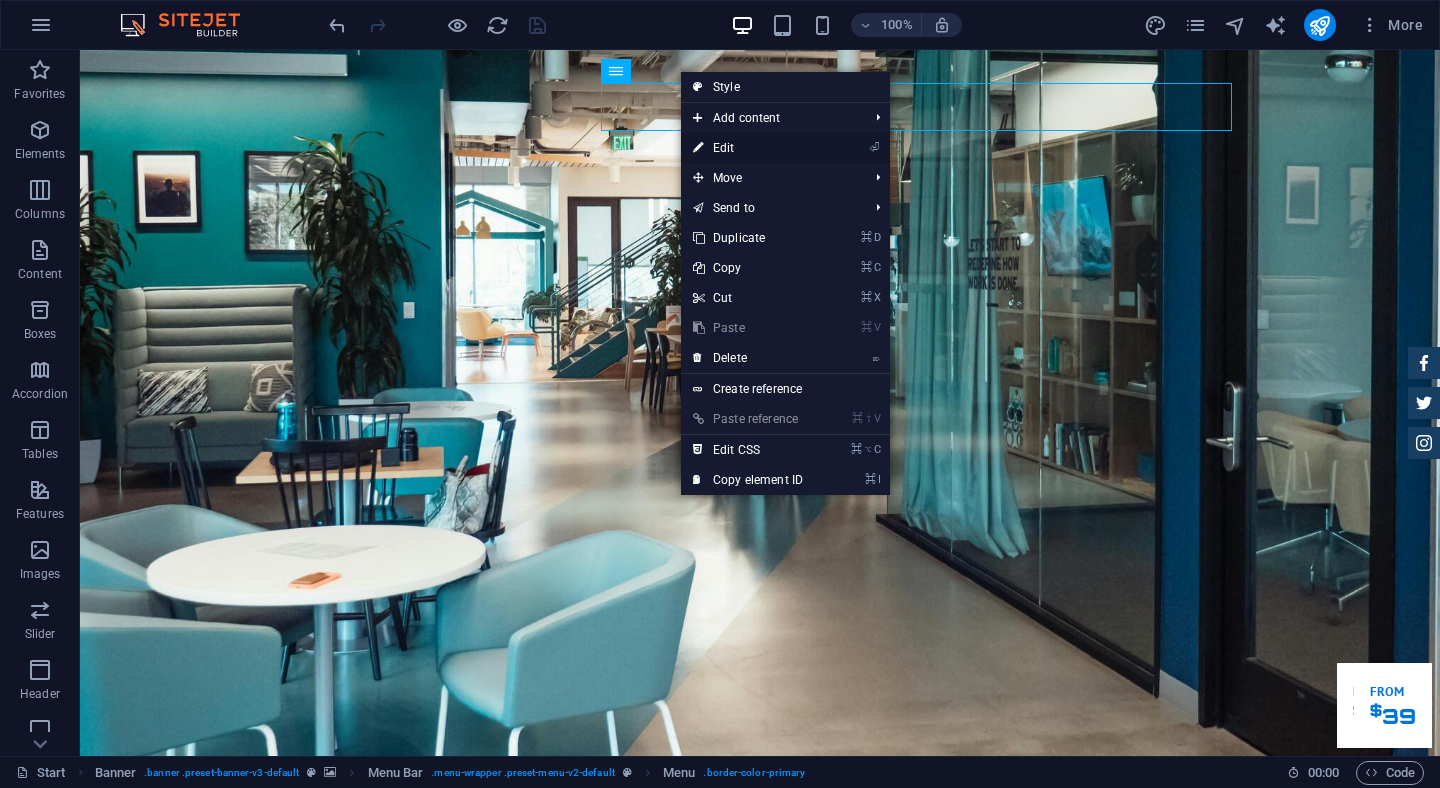 click on "⏎  Edit" at bounding box center [748, 148] 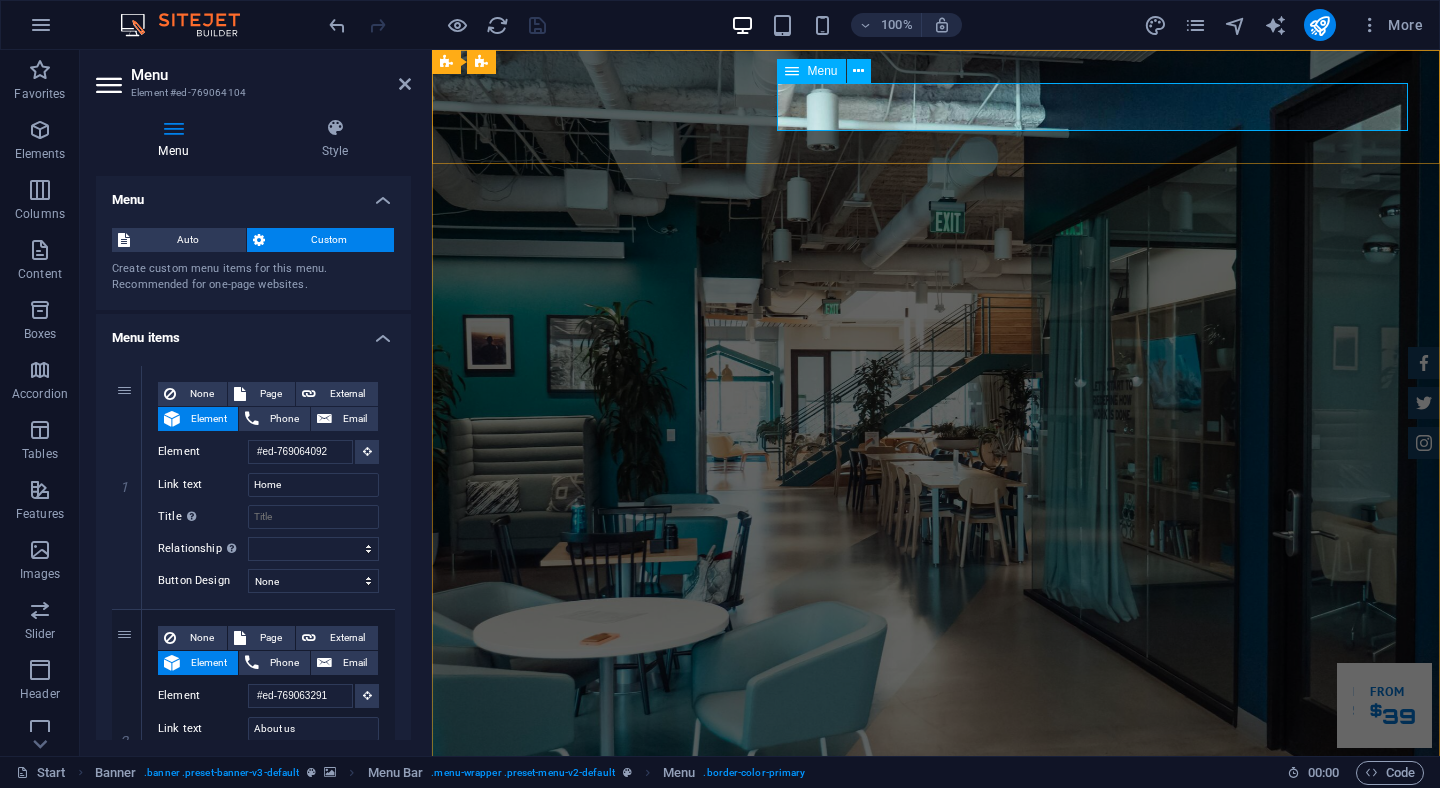 click on "Home About us Services Inventory Feedback Contact" at bounding box center [936, 942] 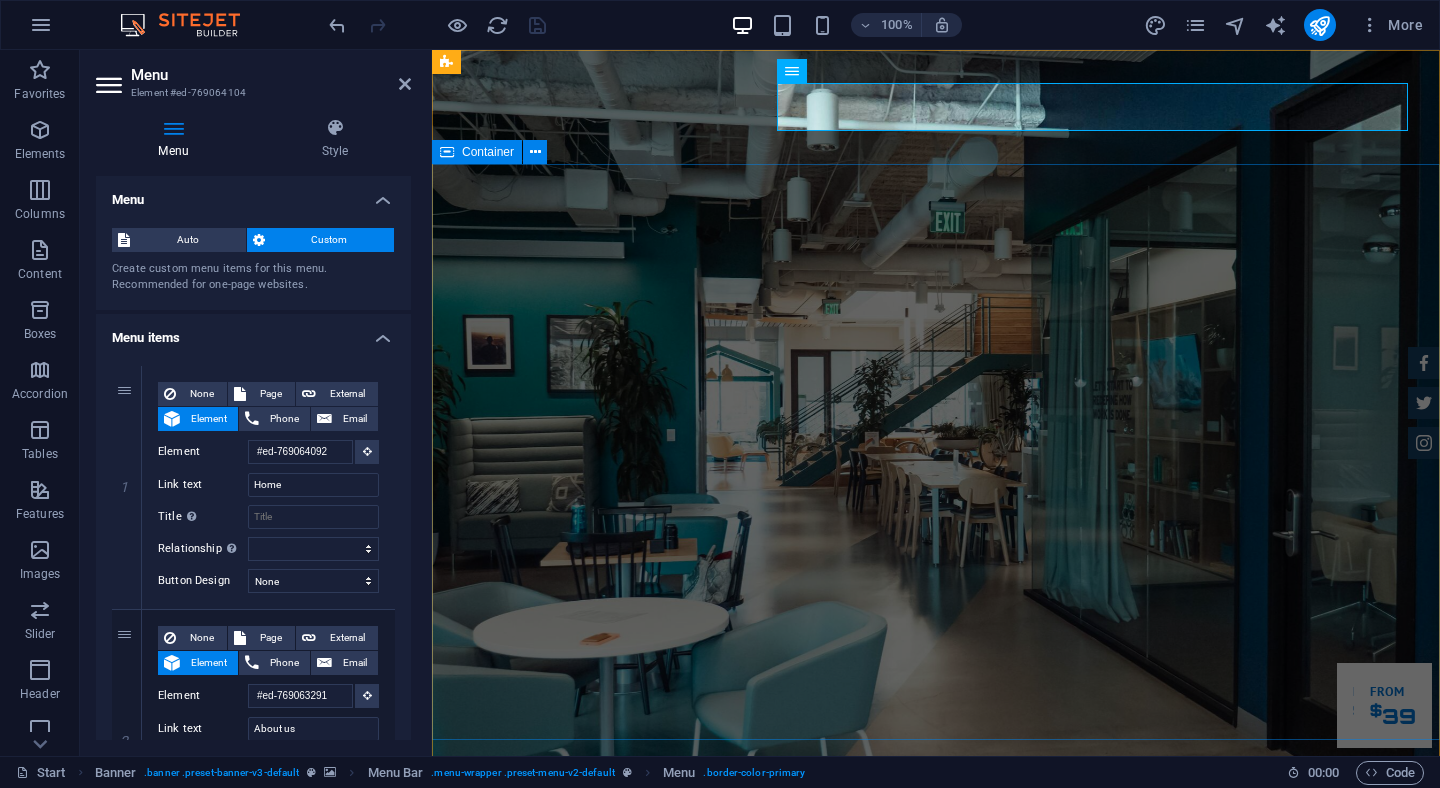 click on "Prime Time Computers Sales and Repair "Fast Fixes. Smart Deals, Prime Time Performance."   Make an appointment" at bounding box center [936, 1270] 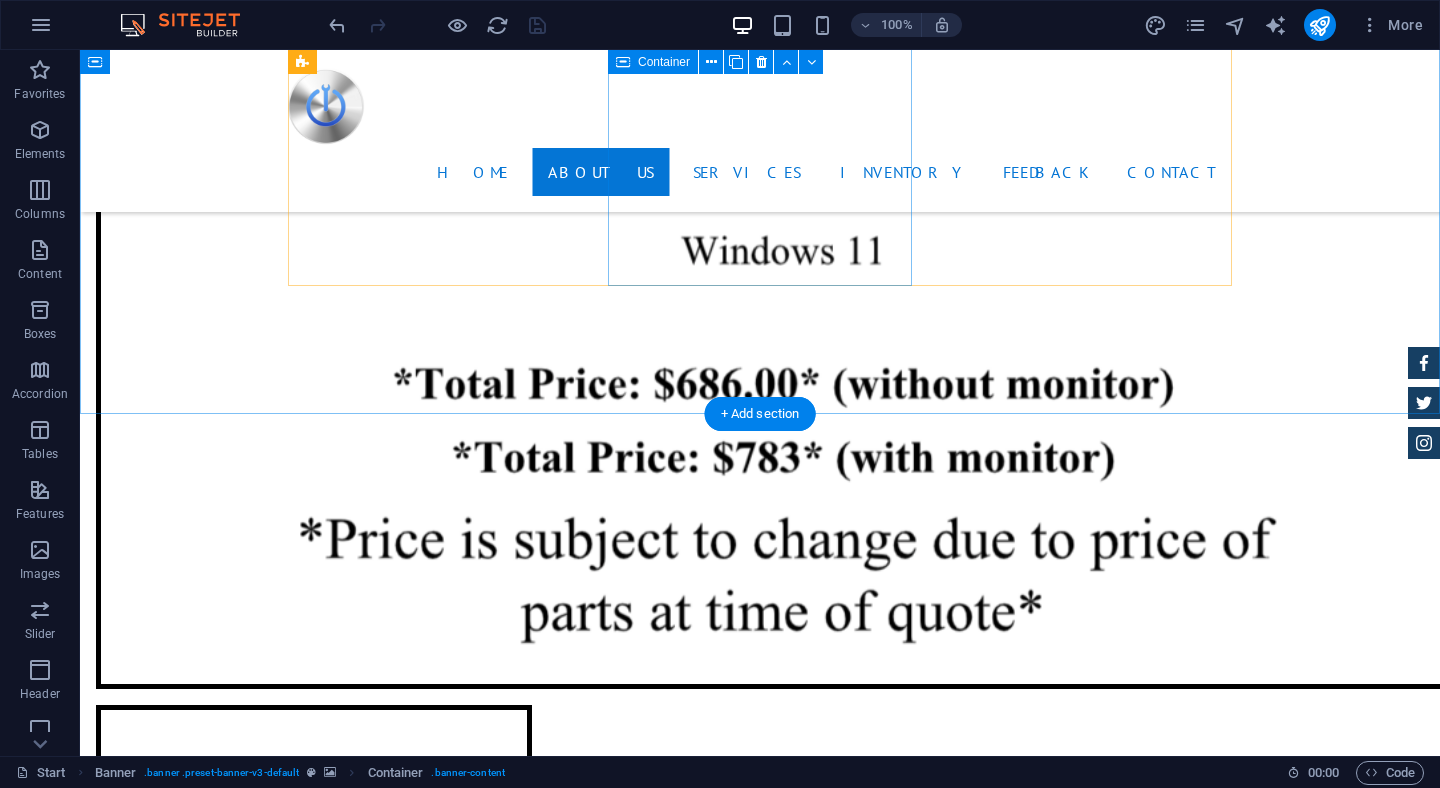 scroll, scrollTop: 5749, scrollLeft: 0, axis: vertical 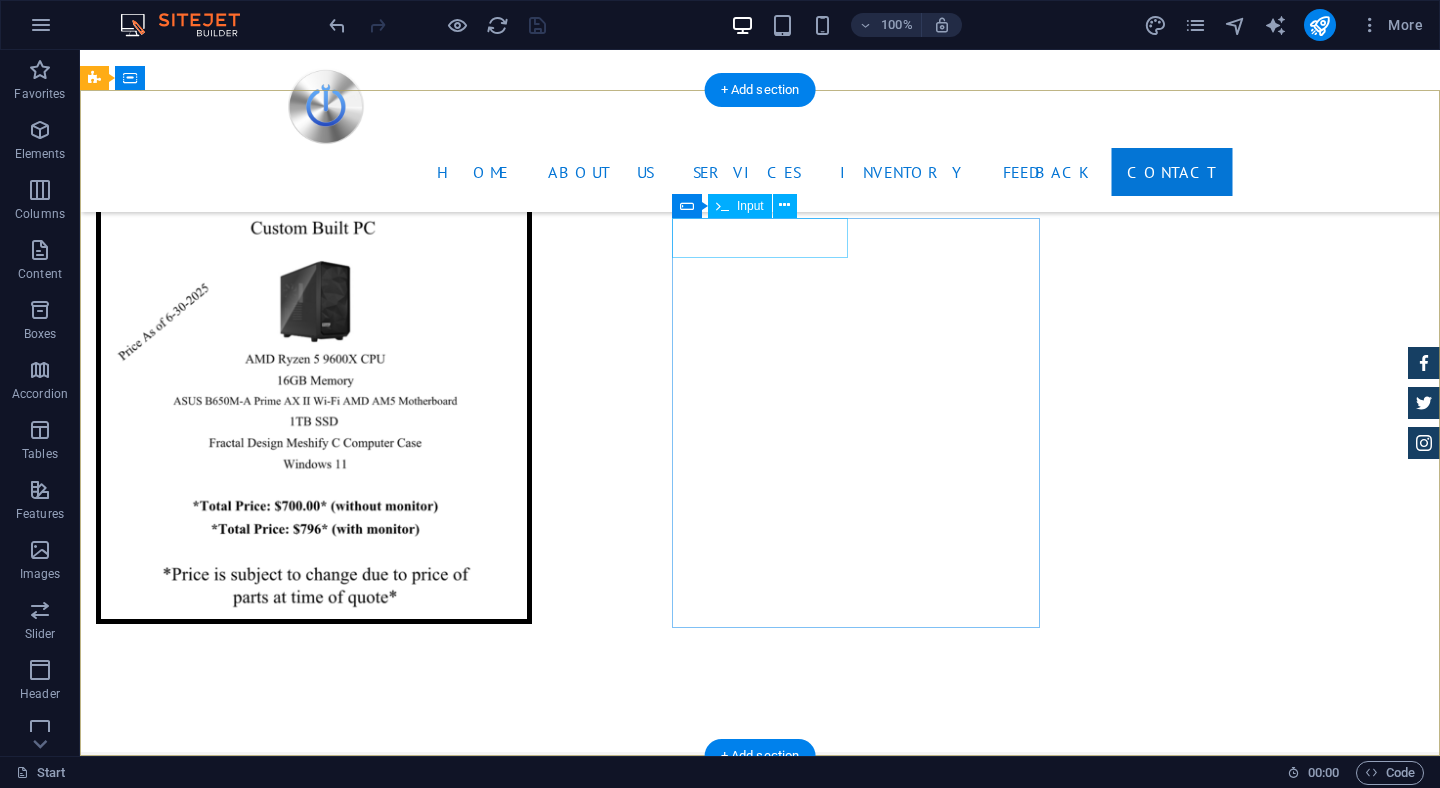 click at bounding box center (328, 4454) 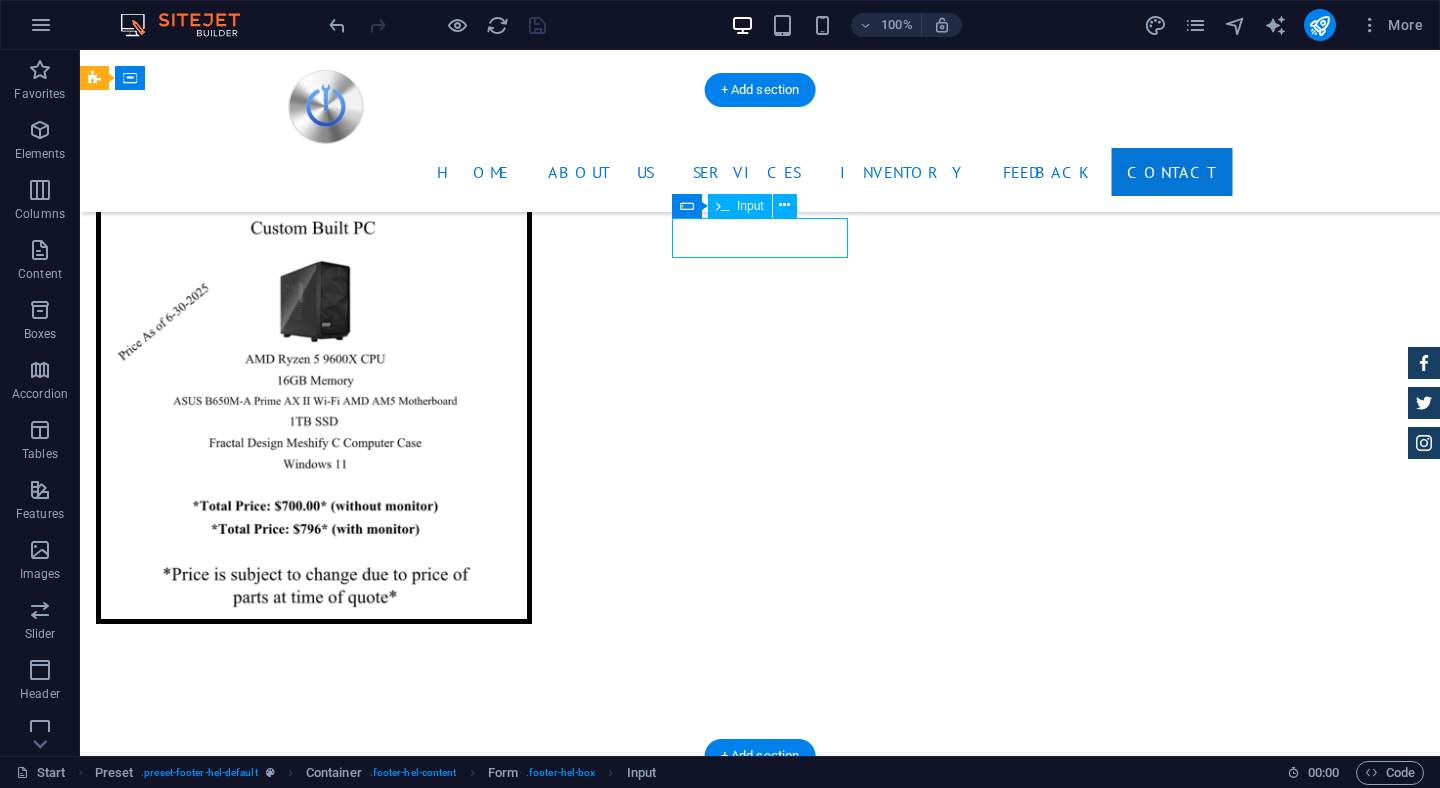 click at bounding box center [328, 4454] 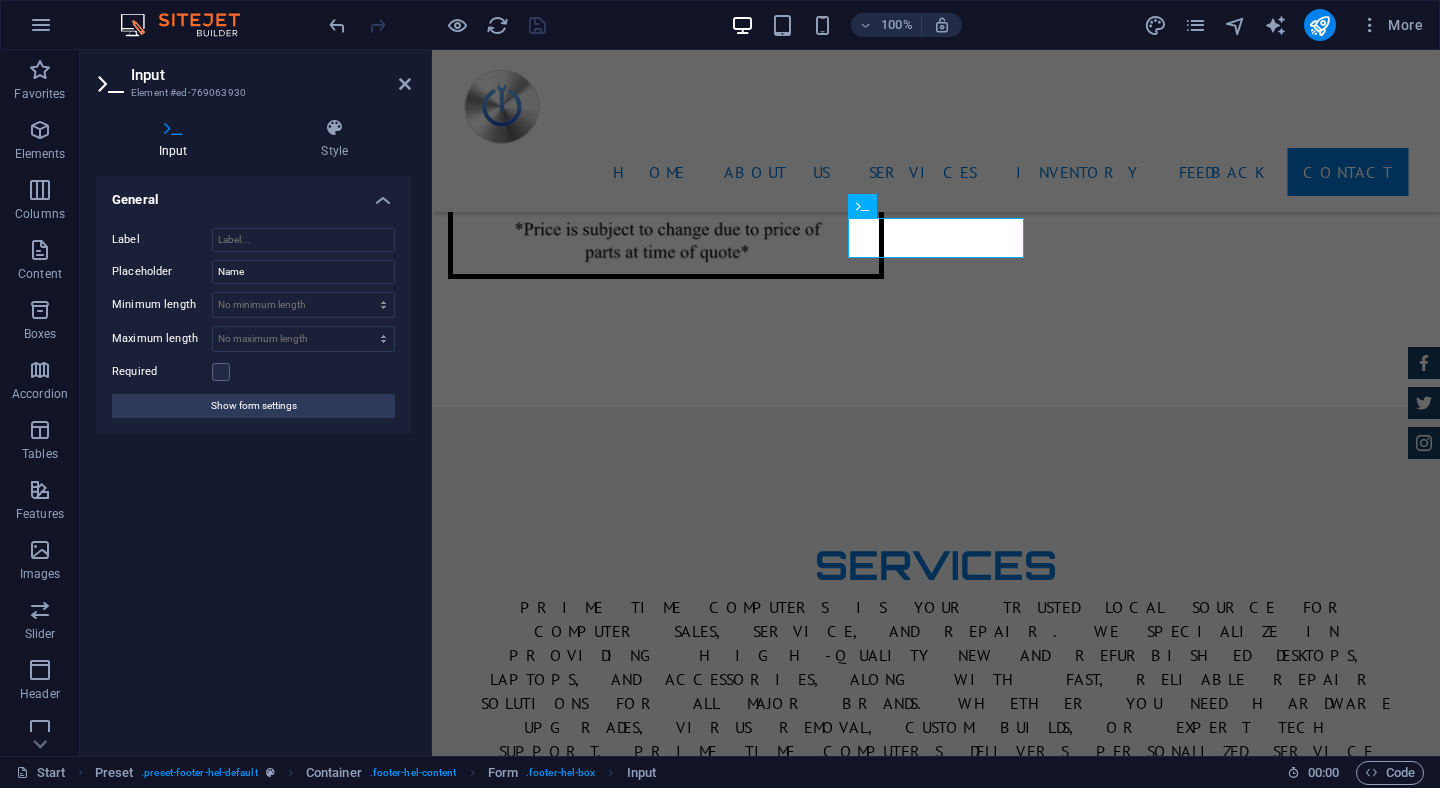 click on "General" at bounding box center [253, 194] 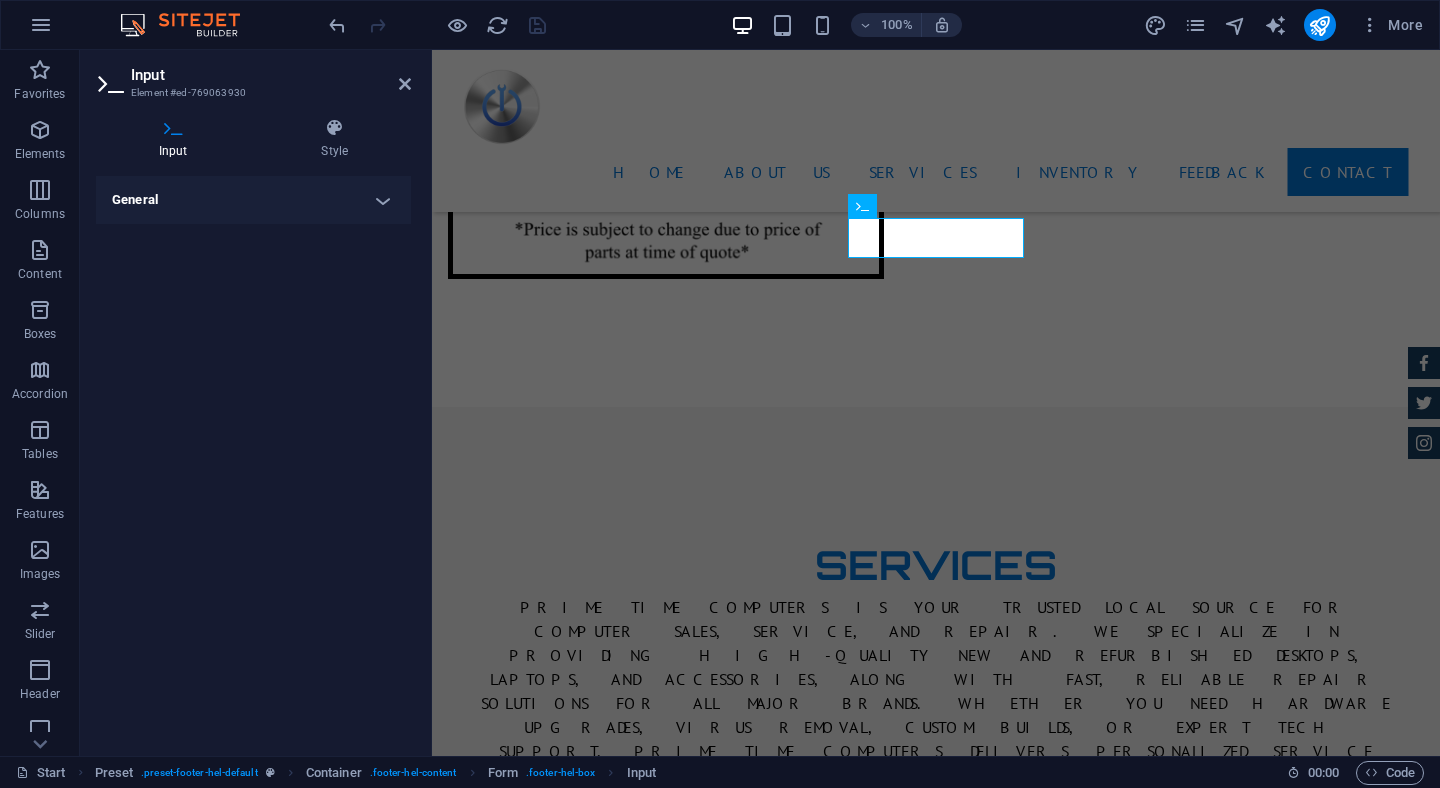 click on "General" at bounding box center (253, 200) 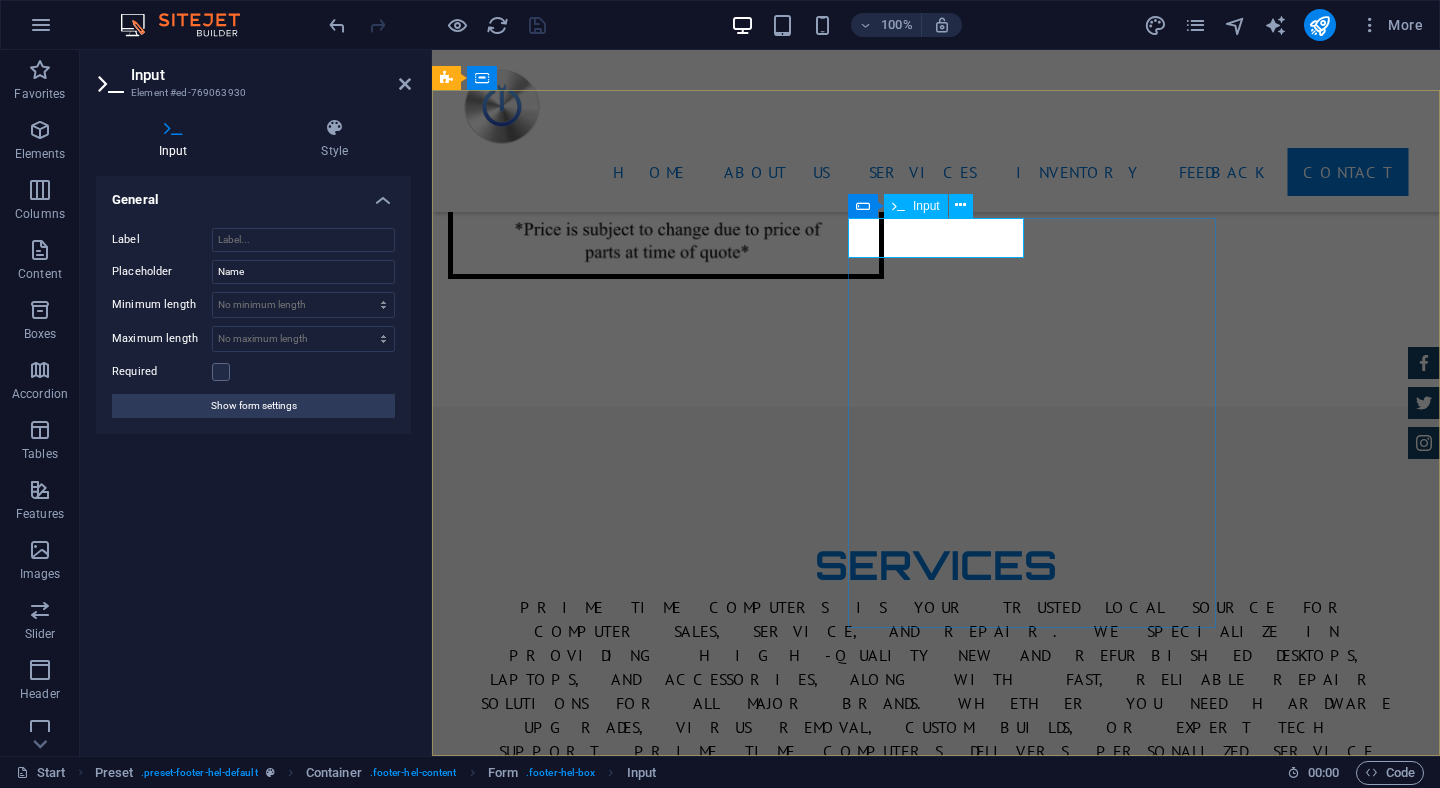 click at bounding box center [557, 4109] 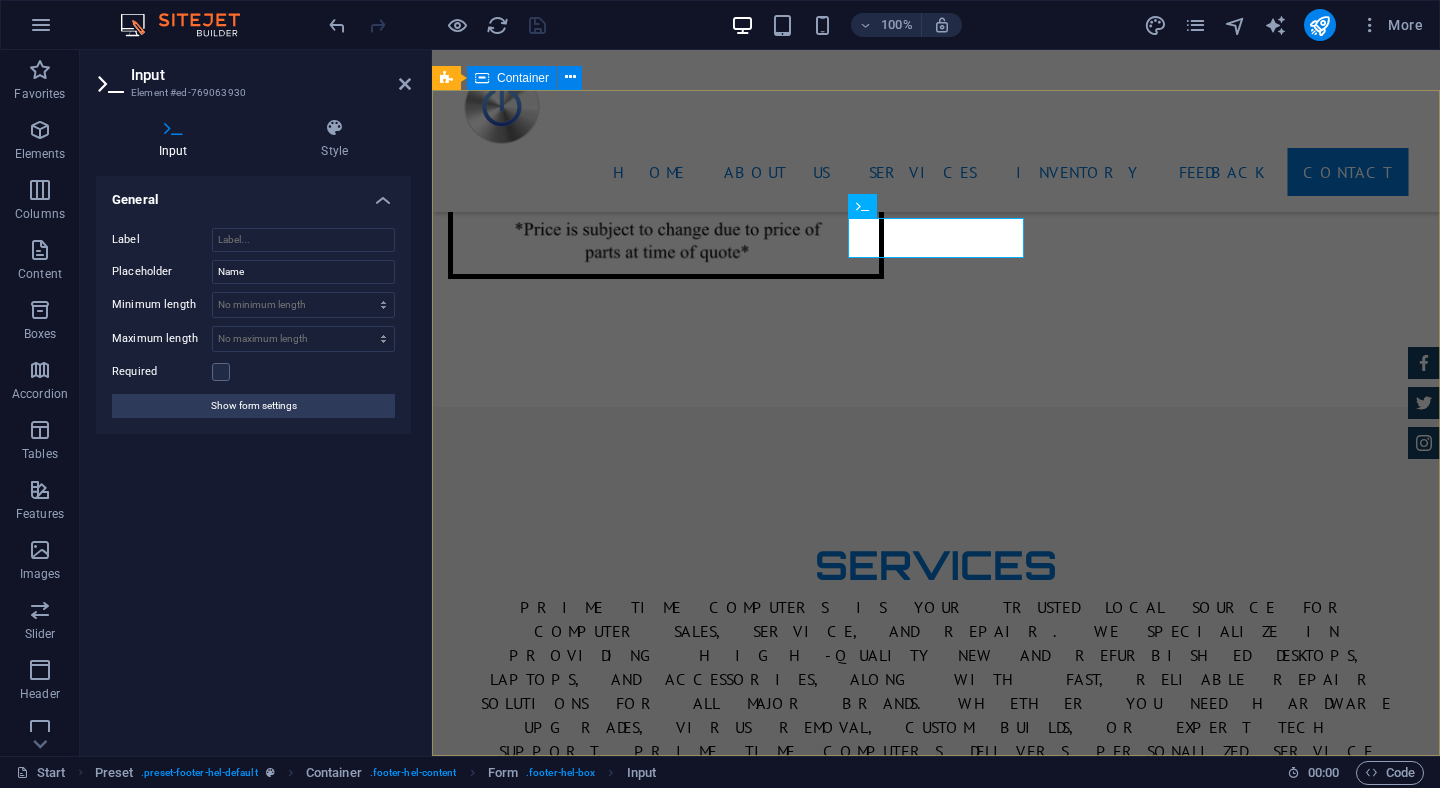 click on "Contact US We are happy to assist you [DOMAIN_NAME] [PERSON_NAME] DR ,  Pensauken   19084 6094516436   [EMAIL_ADDRESS][DOMAIN_NAME] Legal Notice  |  Privacy Message   I have read and understand the privacy policy. Unreadable? Regenerate Send" at bounding box center (936, 4150) 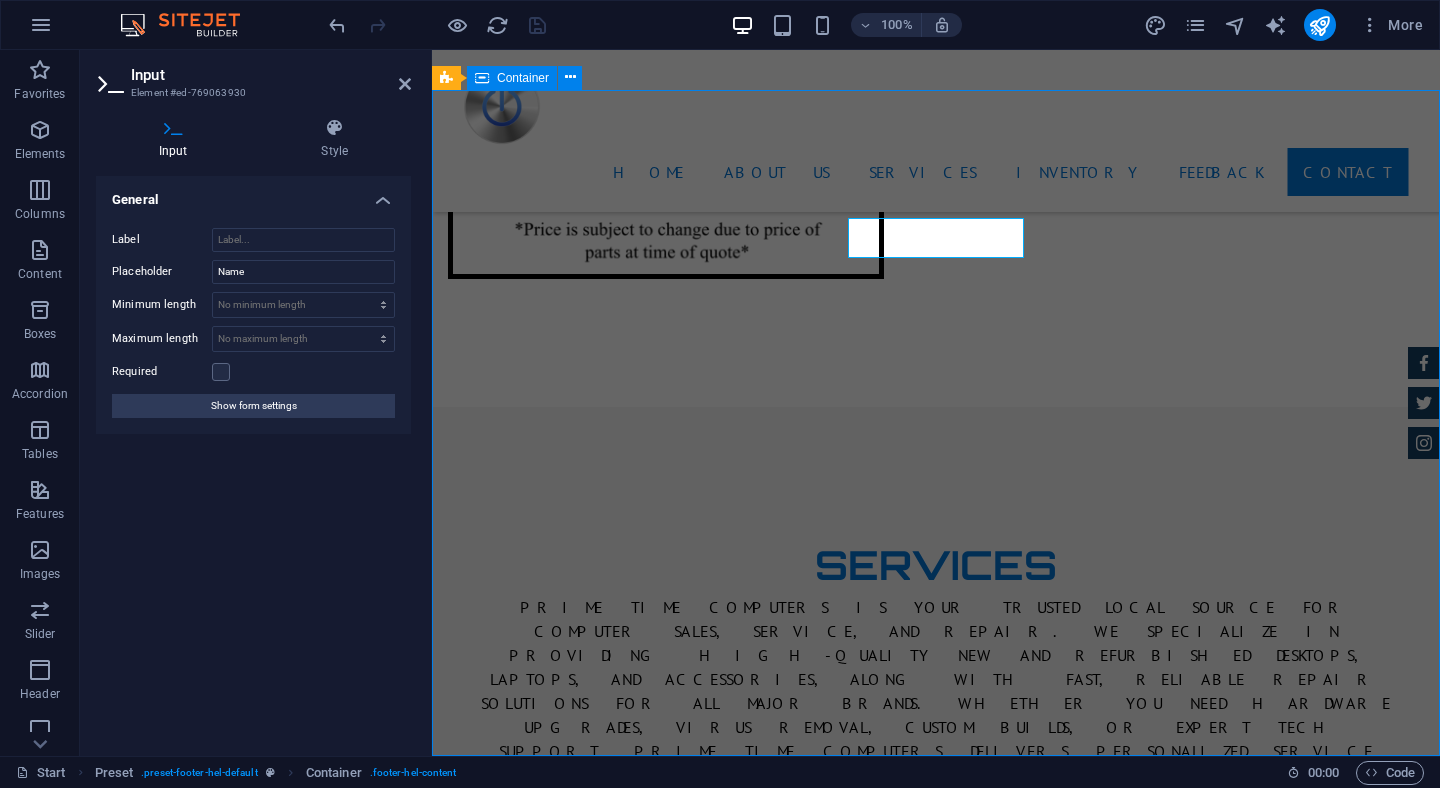 scroll, scrollTop: 5749, scrollLeft: 0, axis: vertical 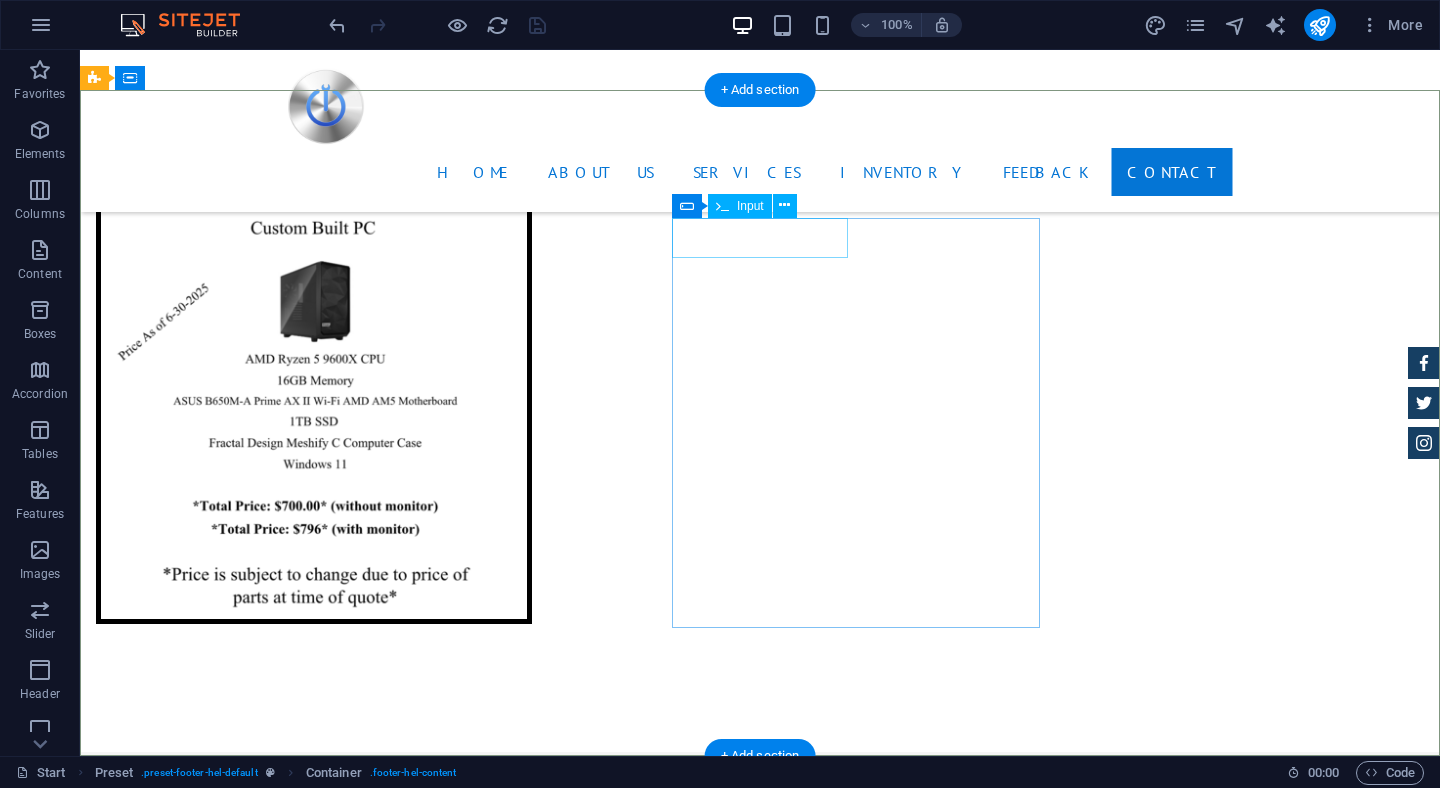 click at bounding box center (328, 4454) 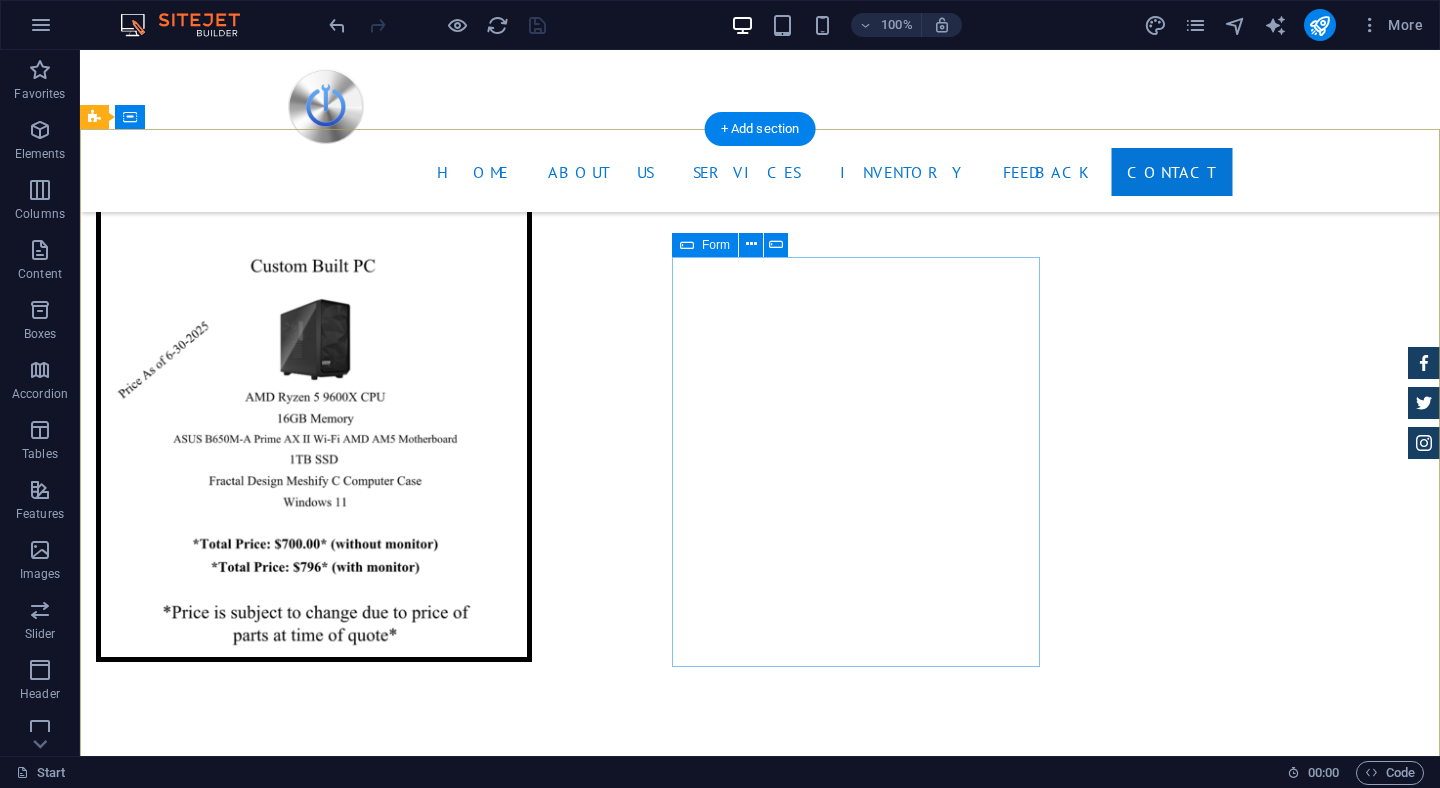 scroll, scrollTop: 5710, scrollLeft: 0, axis: vertical 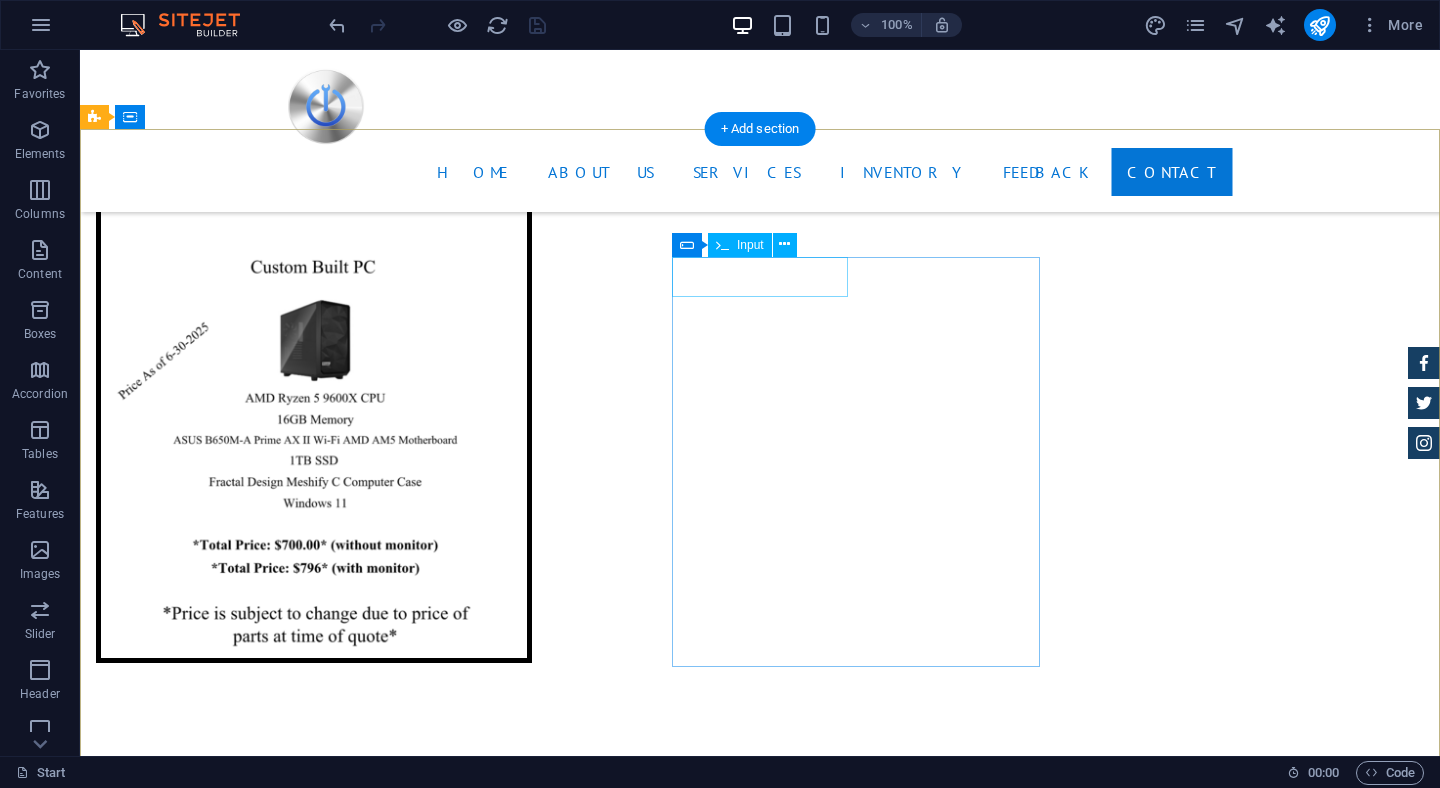 click at bounding box center [328, 4493] 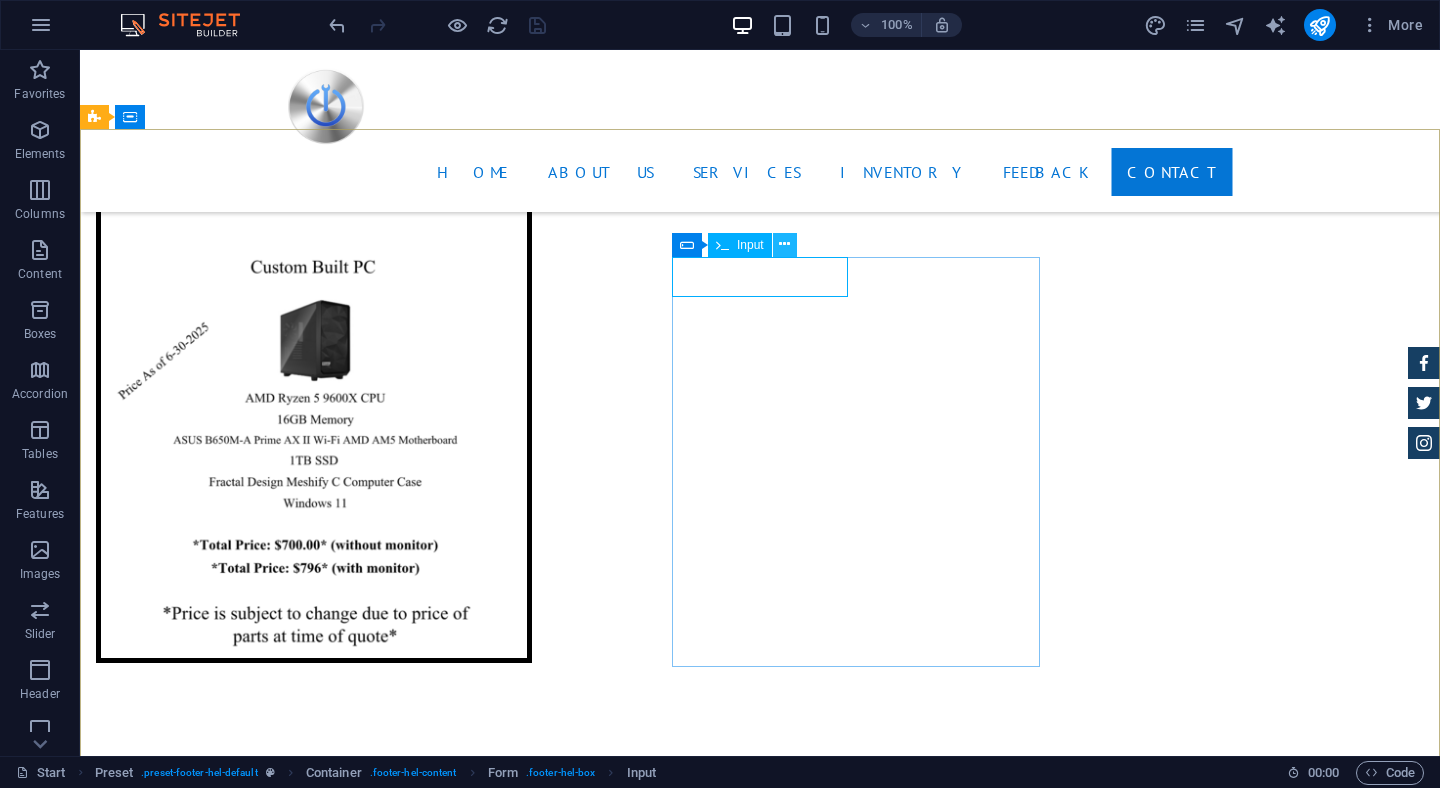 click at bounding box center [784, 244] 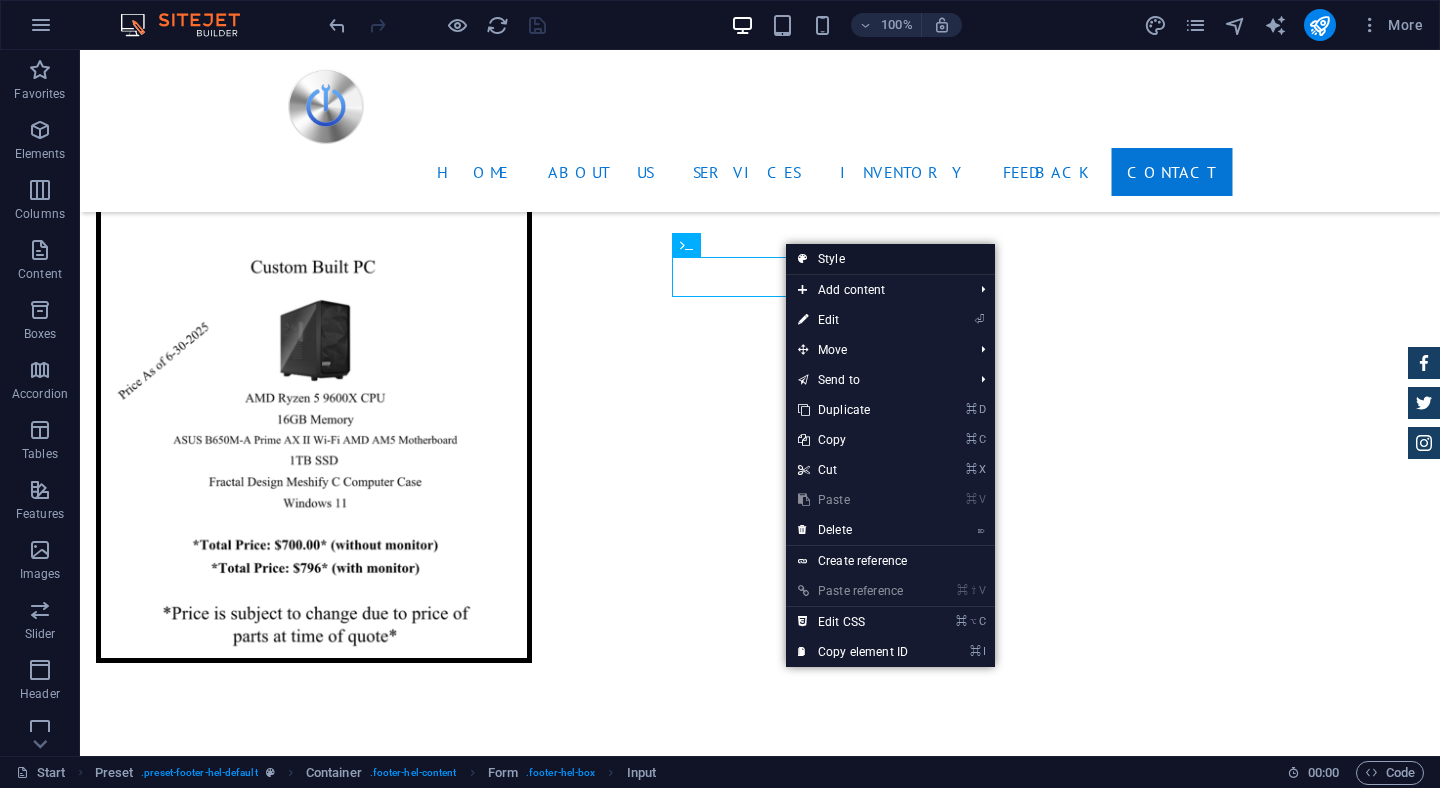 click on "Style" at bounding box center [890, 259] 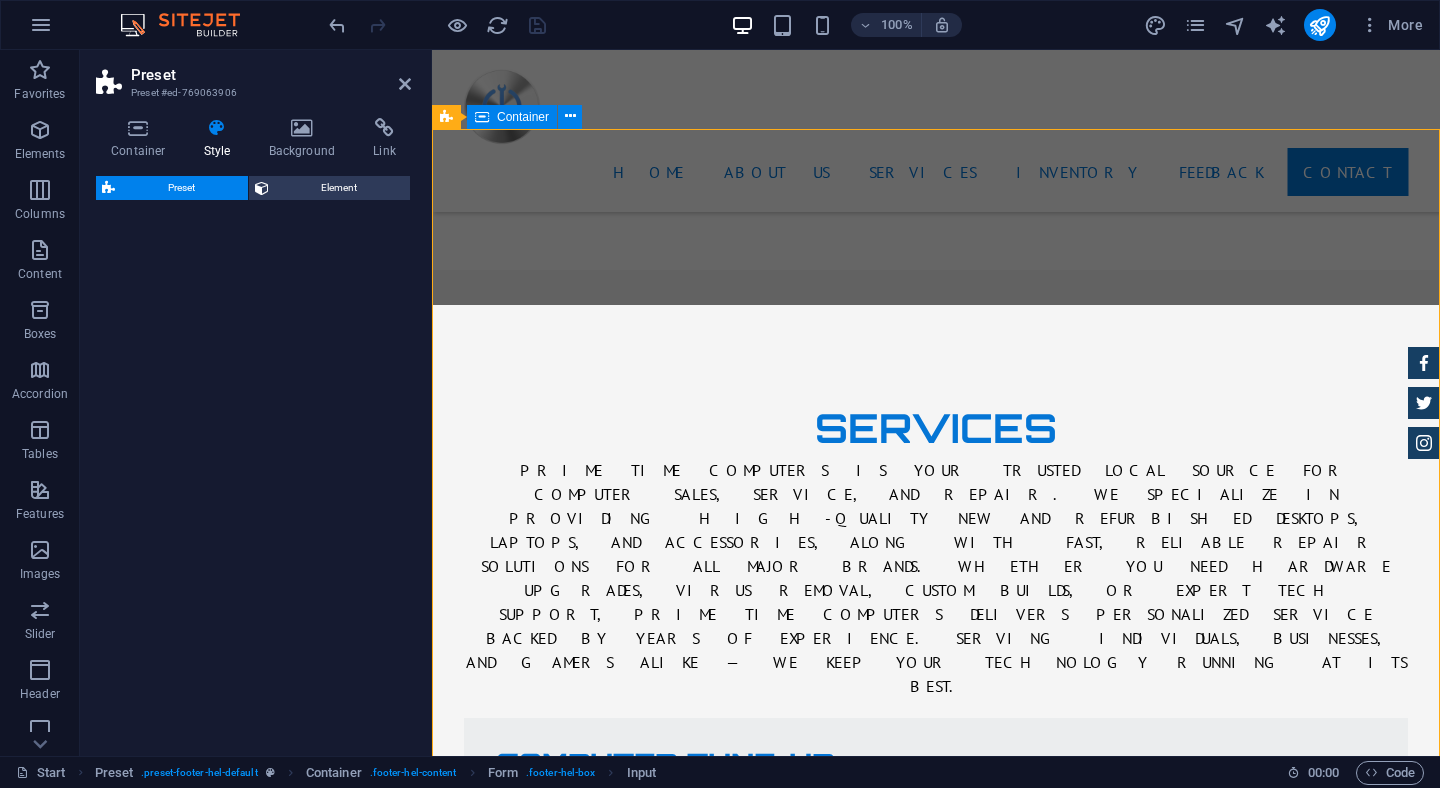 scroll, scrollTop: 5534, scrollLeft: 0, axis: vertical 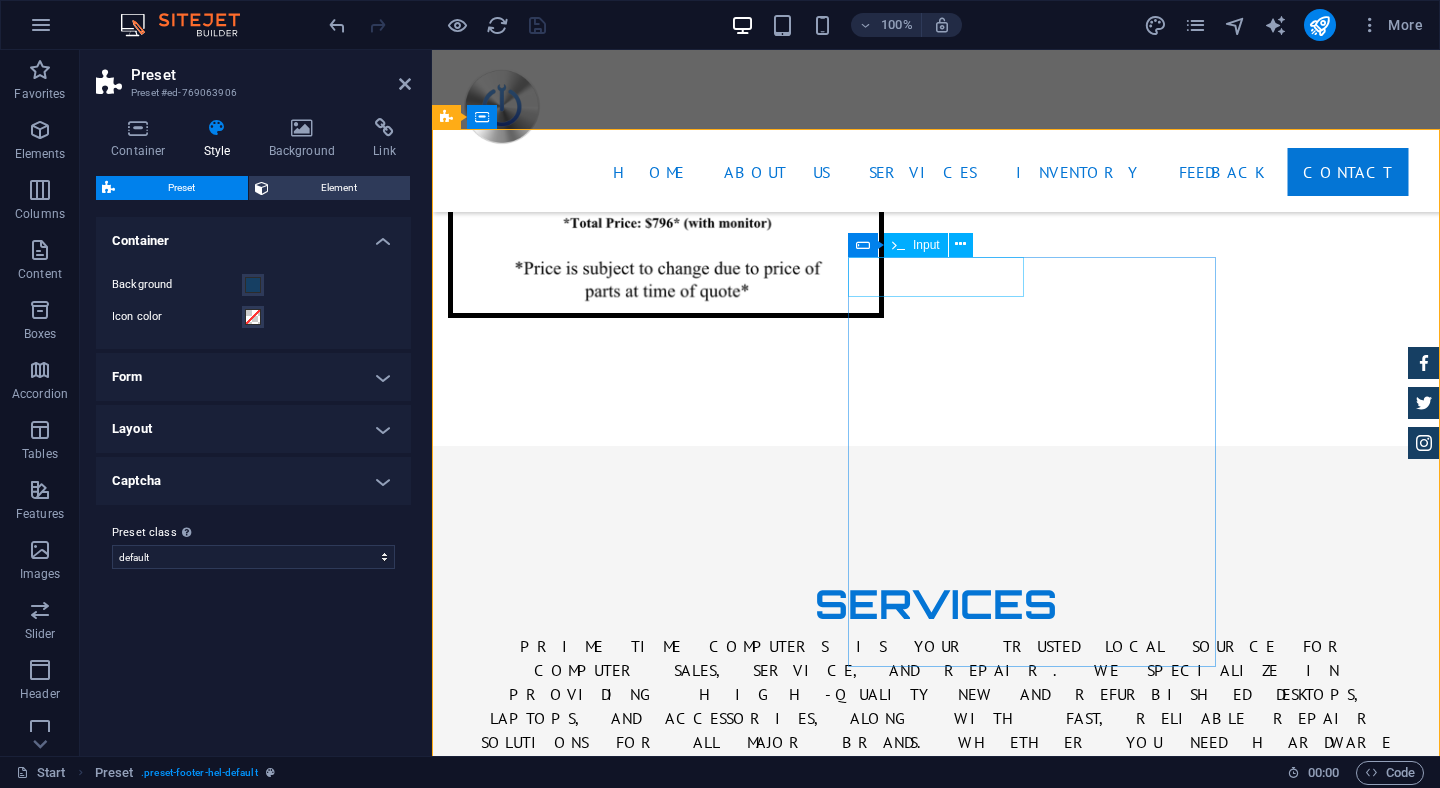 click at bounding box center [557, 4148] 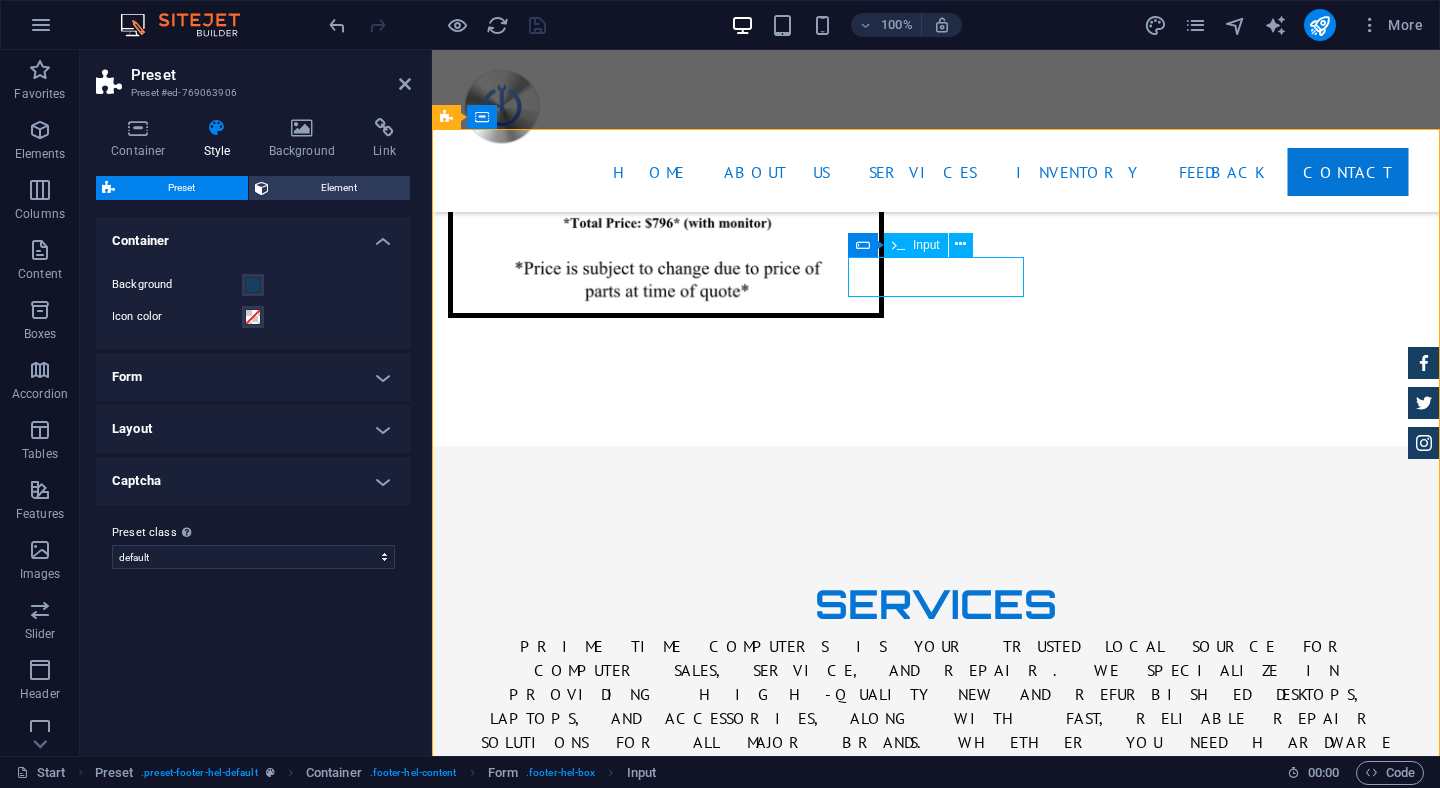 click at bounding box center [557, 4148] 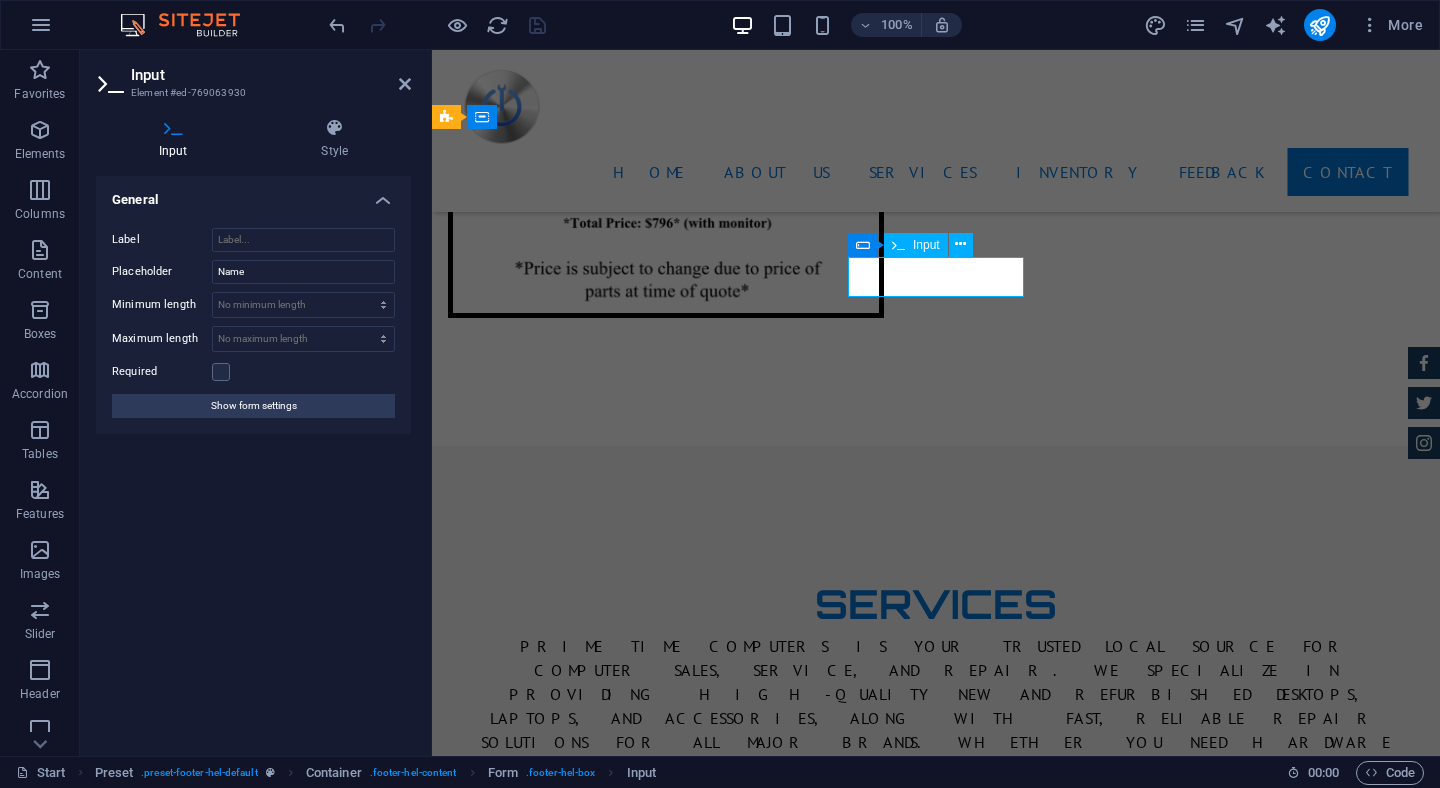 click at bounding box center [557, 4148] 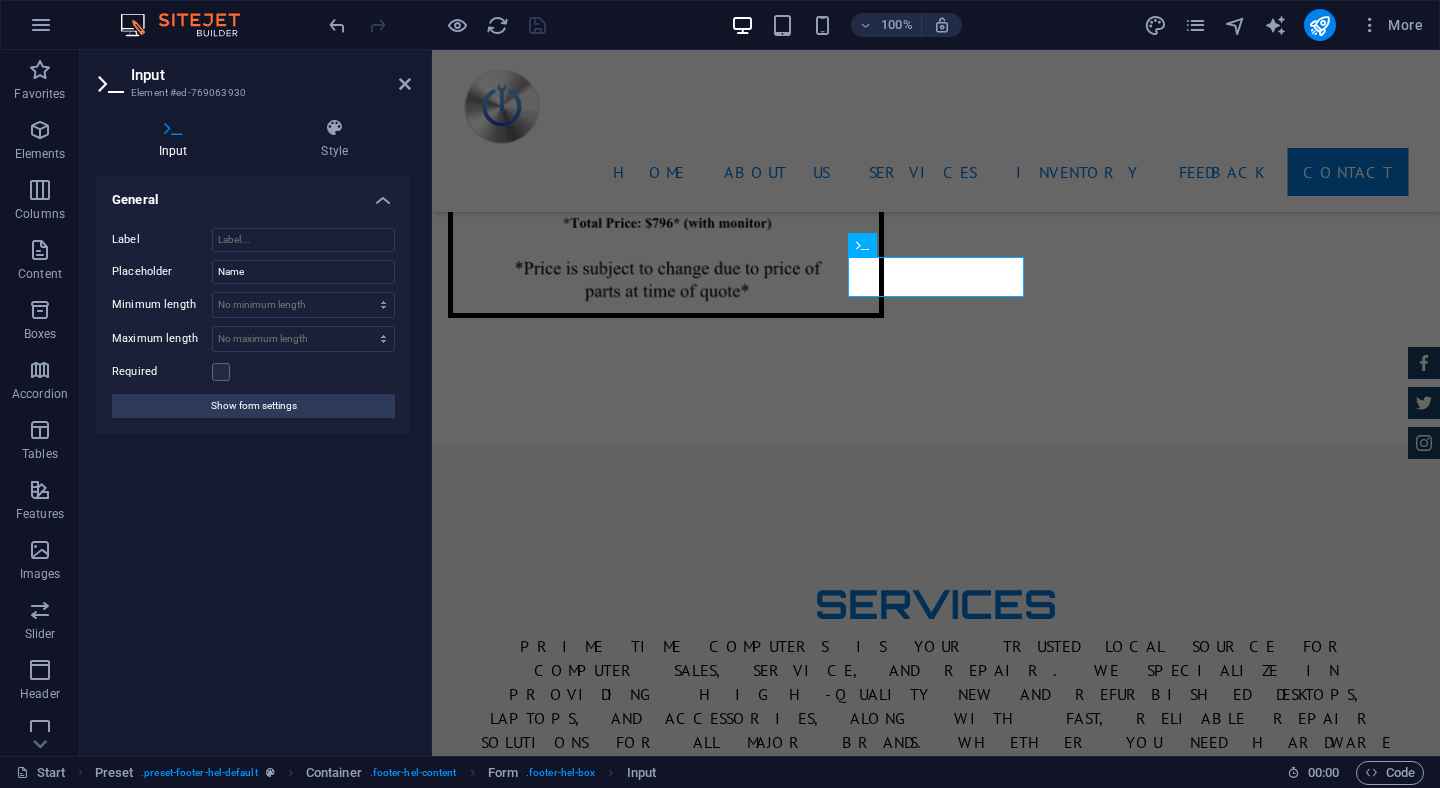 click on "General Label Placeholder Name Minimum length No minimum length chars Maximum length No maximum length chars Required Show form settings" at bounding box center (253, 458) 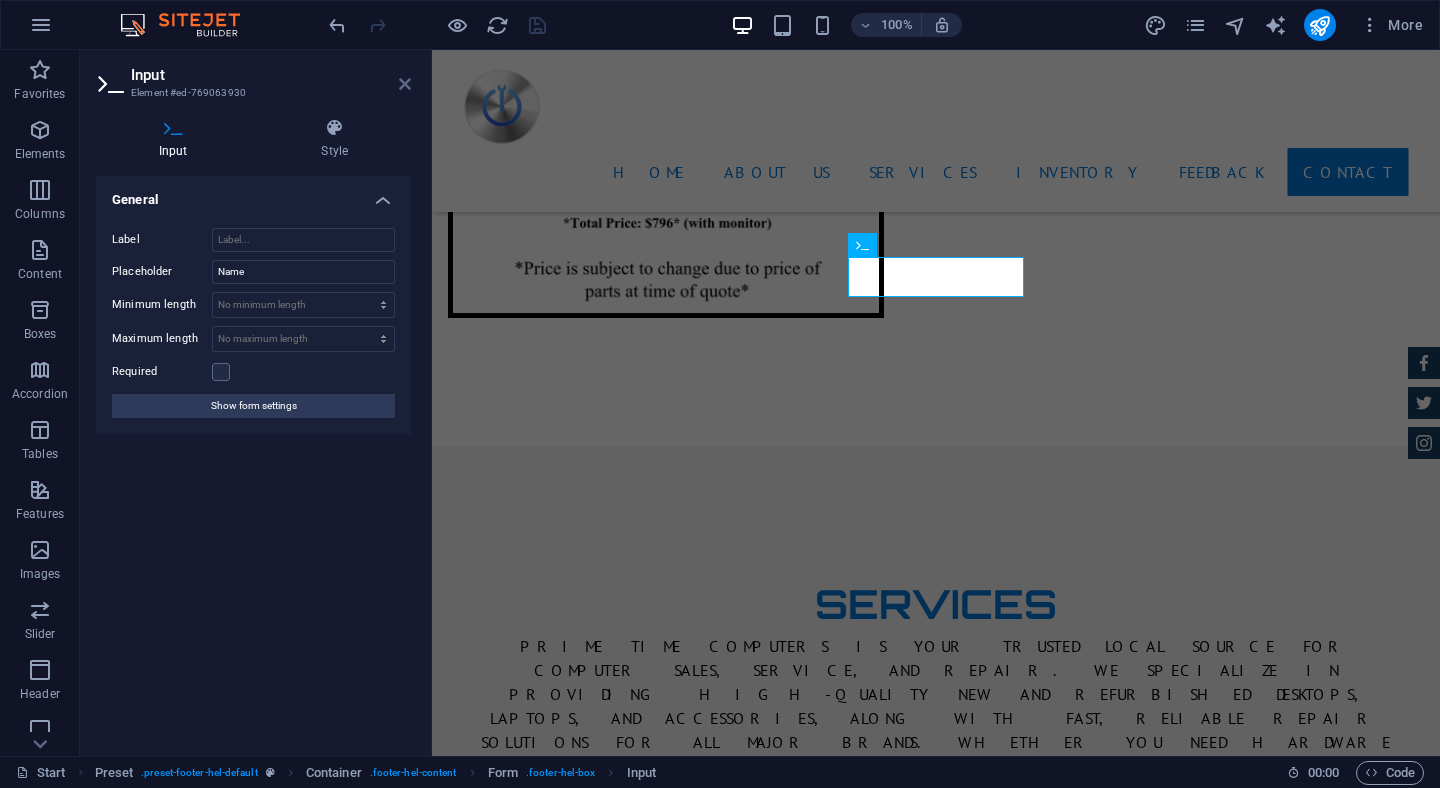 click at bounding box center (405, 84) 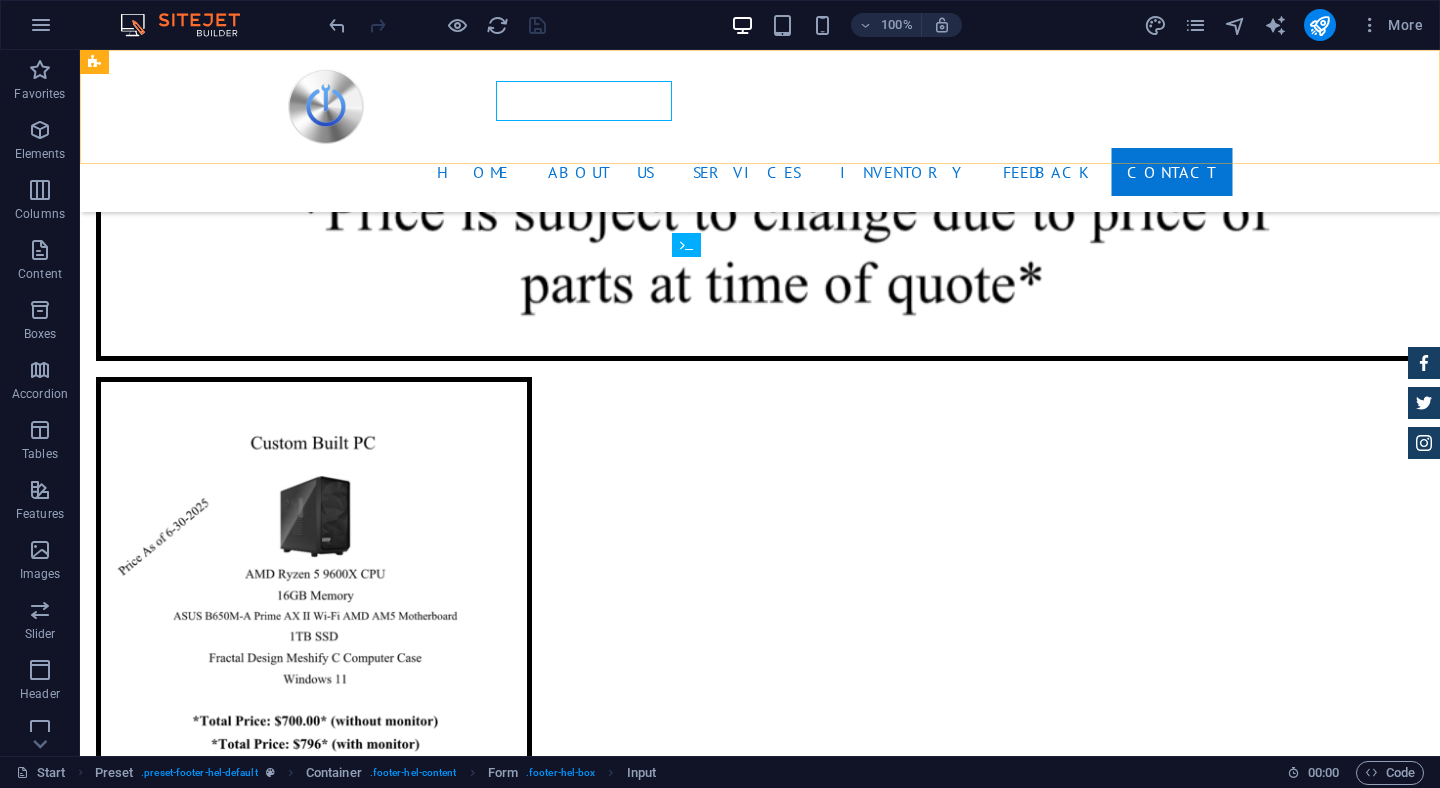 scroll, scrollTop: 5710, scrollLeft: 0, axis: vertical 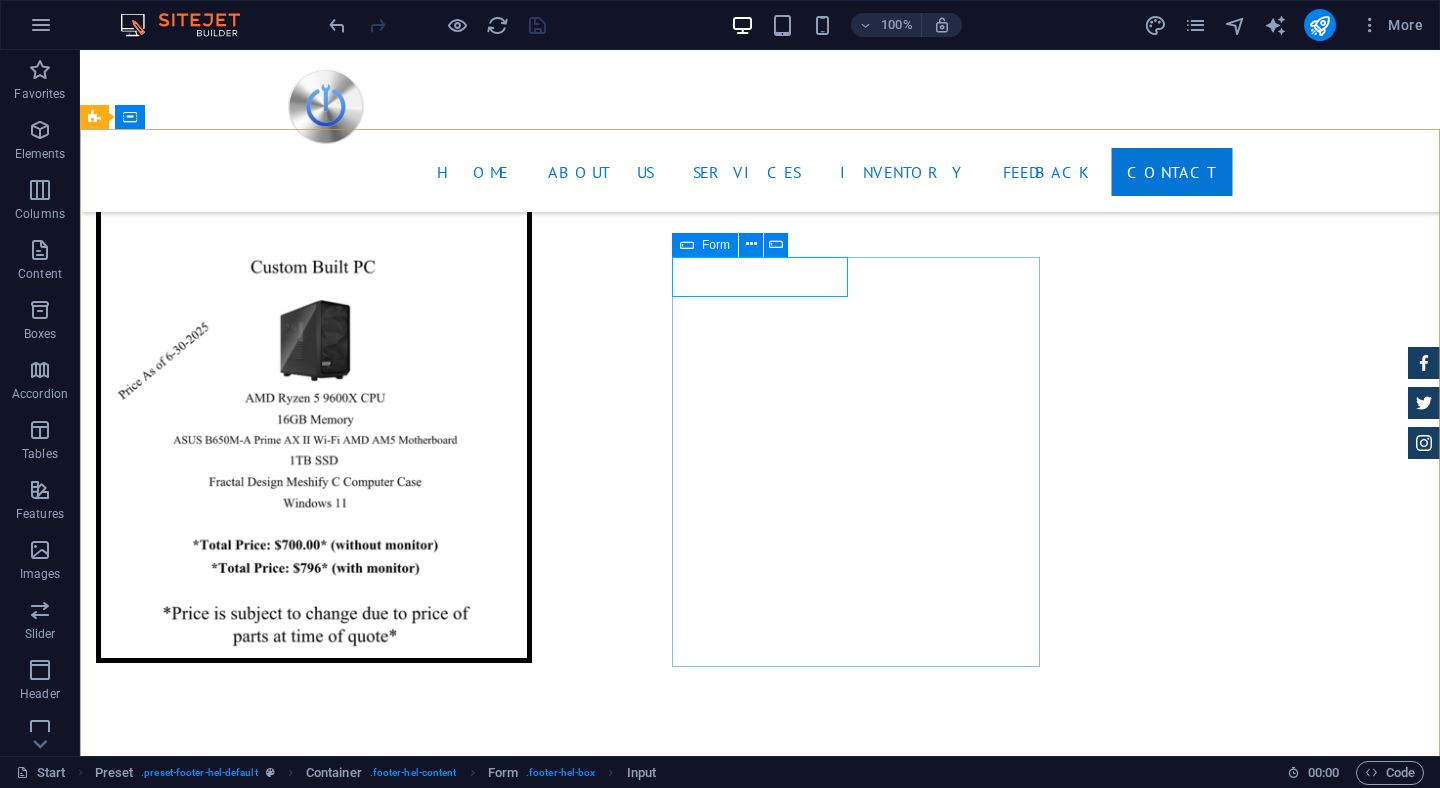 click on "Form" at bounding box center [716, 245] 